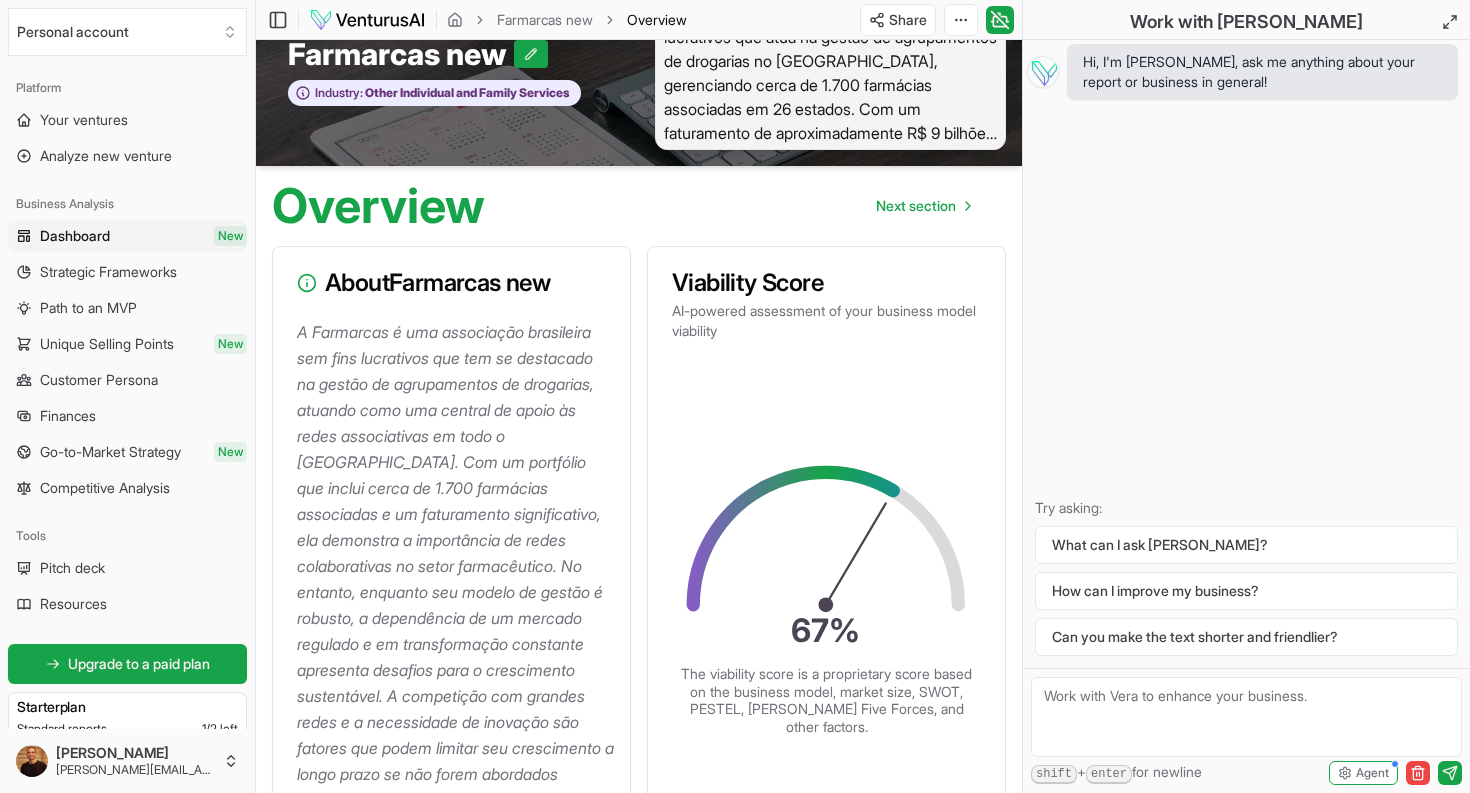 scroll, scrollTop: 115, scrollLeft: 0, axis: vertical 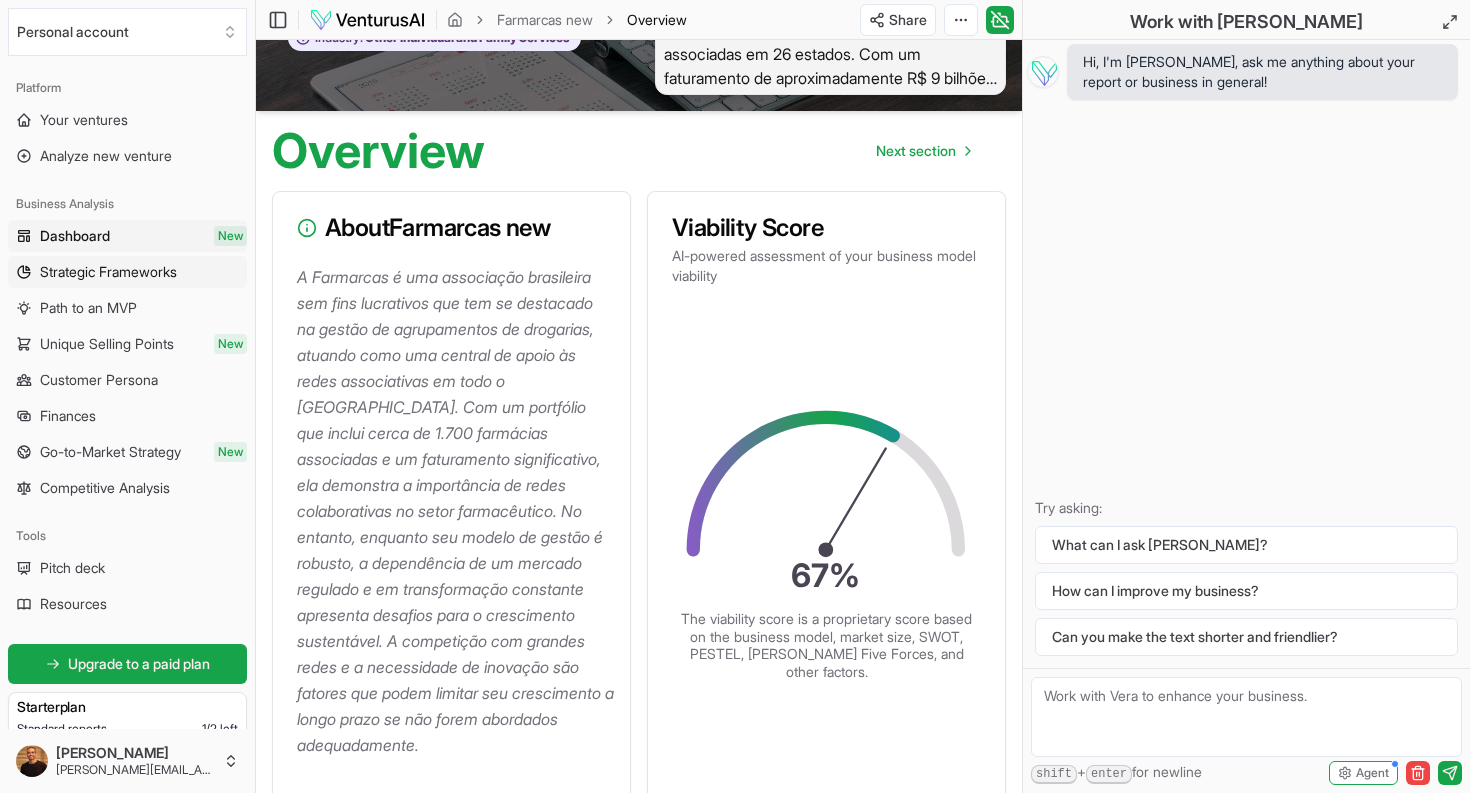 click on "Strategic Frameworks" at bounding box center [108, 272] 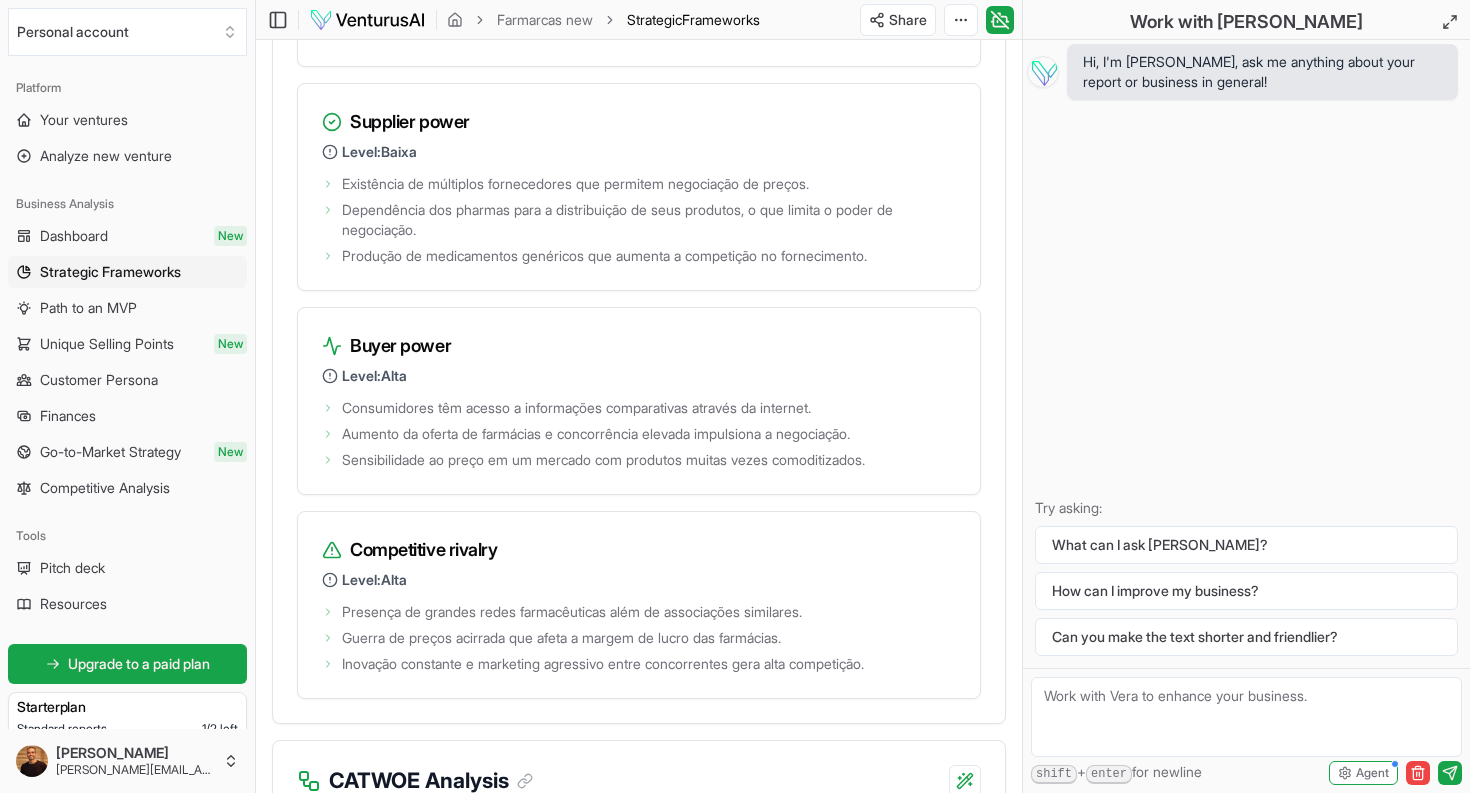 scroll, scrollTop: 3667, scrollLeft: 0, axis: vertical 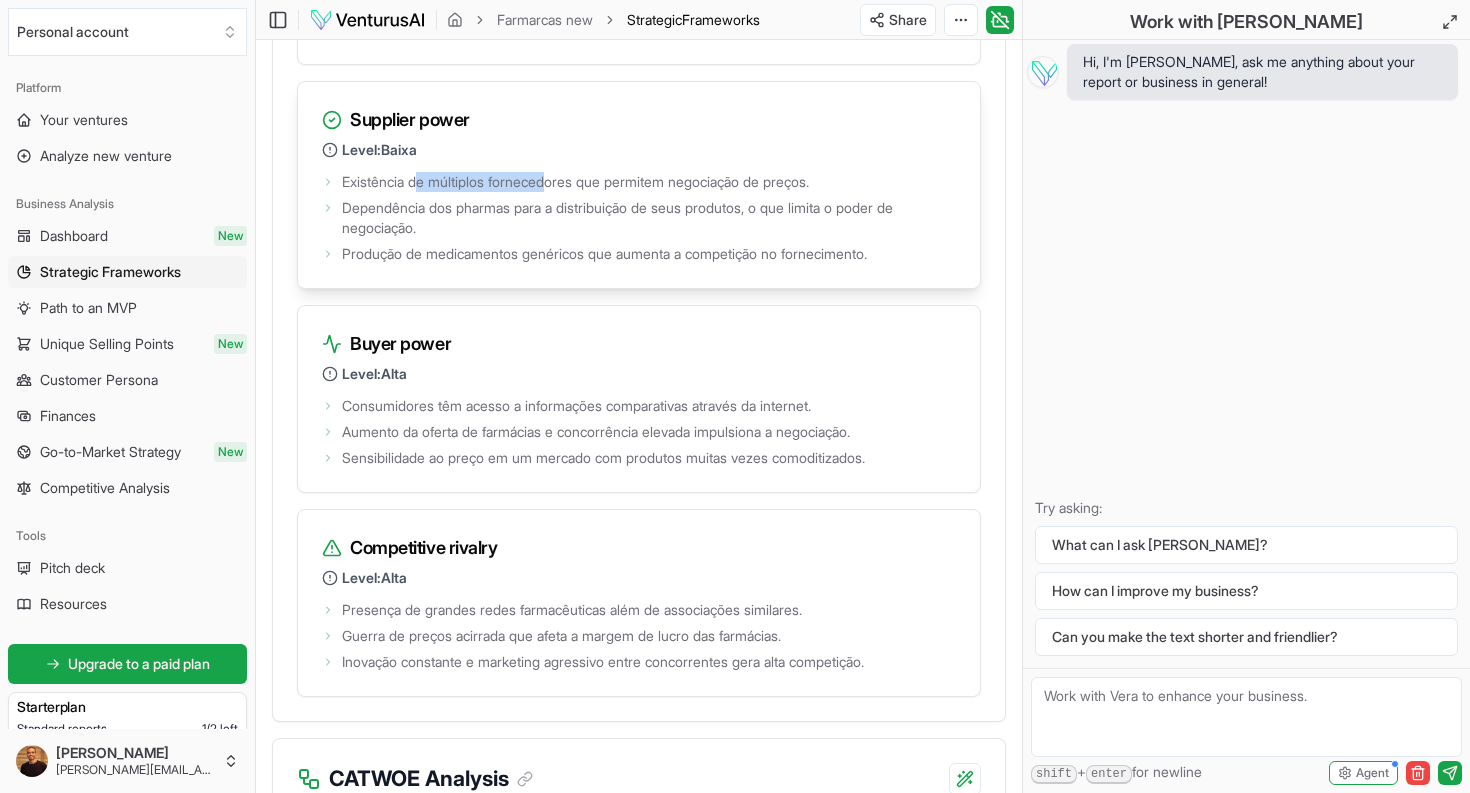 drag, startPoint x: 453, startPoint y: 345, endPoint x: 556, endPoint y: 349, distance: 103.077644 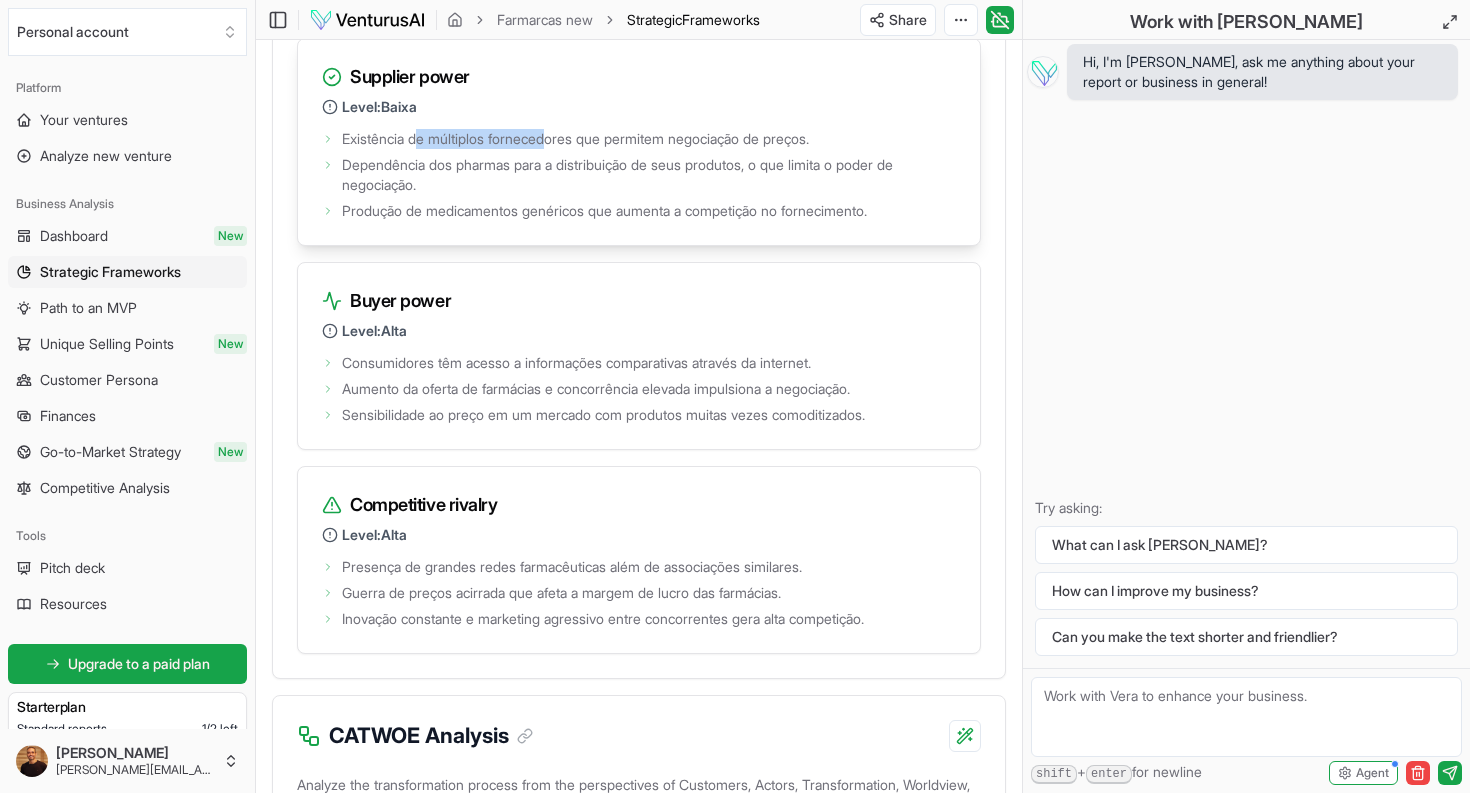 scroll, scrollTop: 3723, scrollLeft: 0, axis: vertical 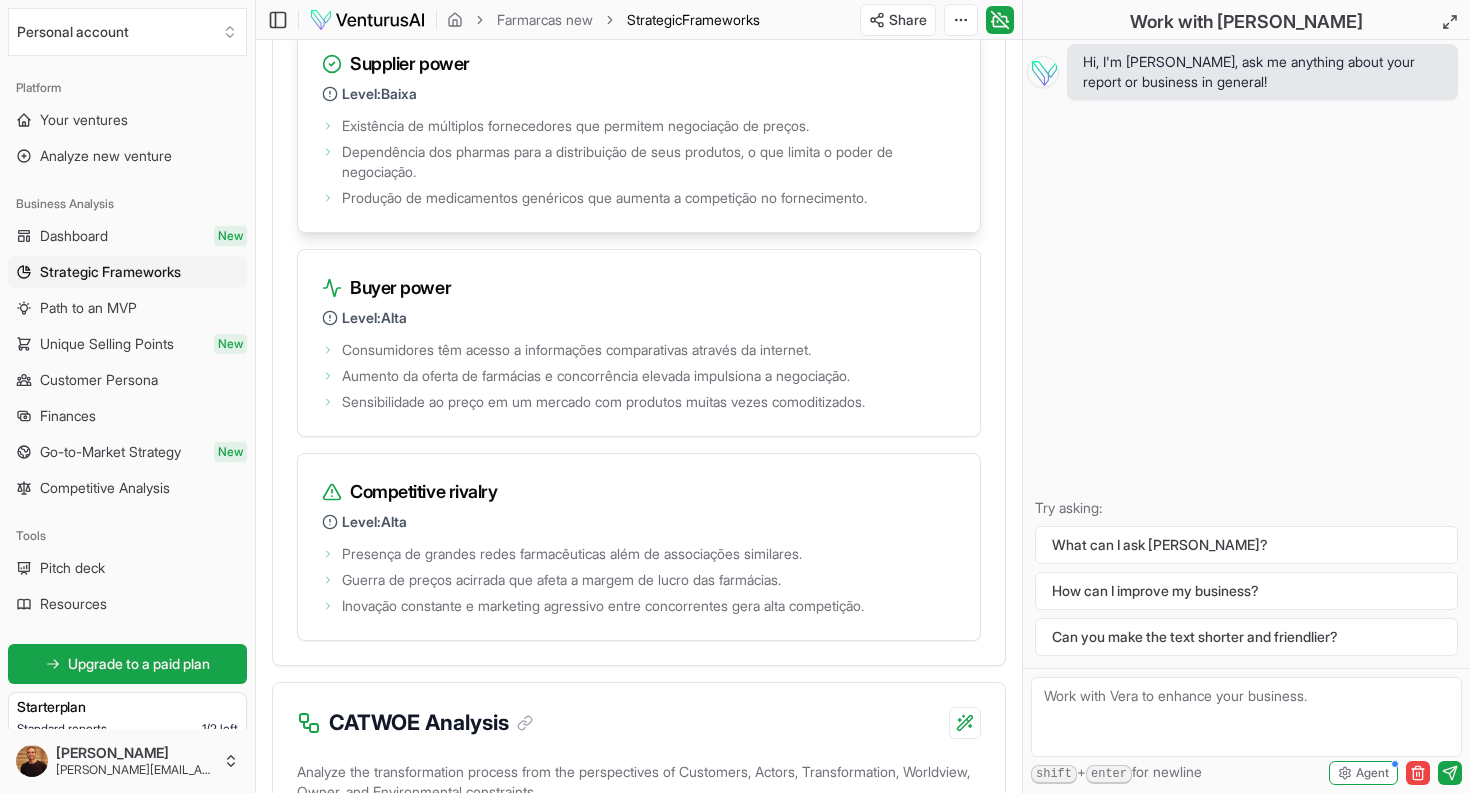 click on "Dependência dos pharmas para a distribuição de seus produtos, o que limita o poder de negociação." at bounding box center [649, 162] 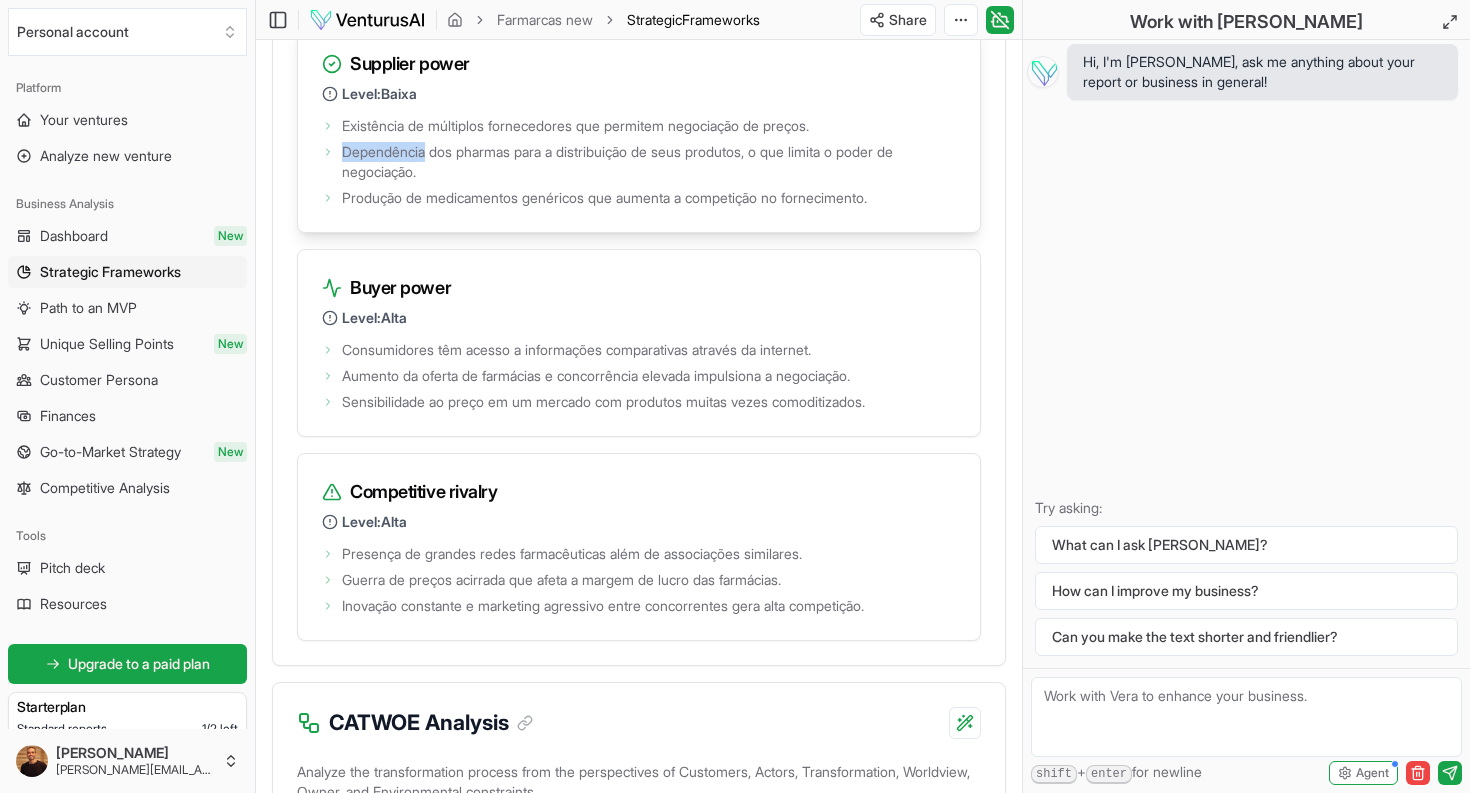 click on "Dependência dos pharmas para a distribuição de seus produtos, o que limita o poder de negociação." at bounding box center (649, 162) 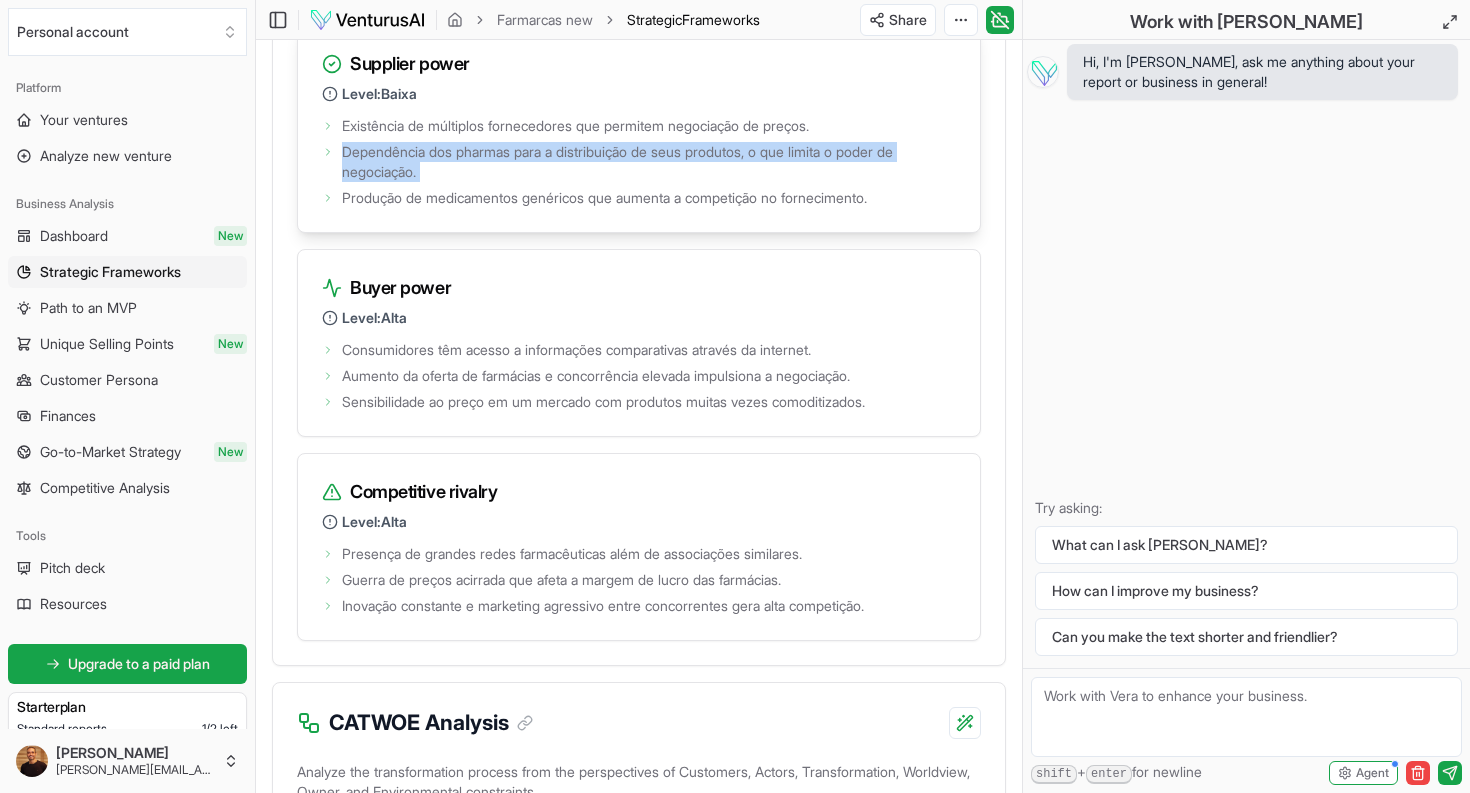 click on "Dependência dos pharmas para a distribuição de seus produtos, o que limita o poder de negociação." at bounding box center (649, 162) 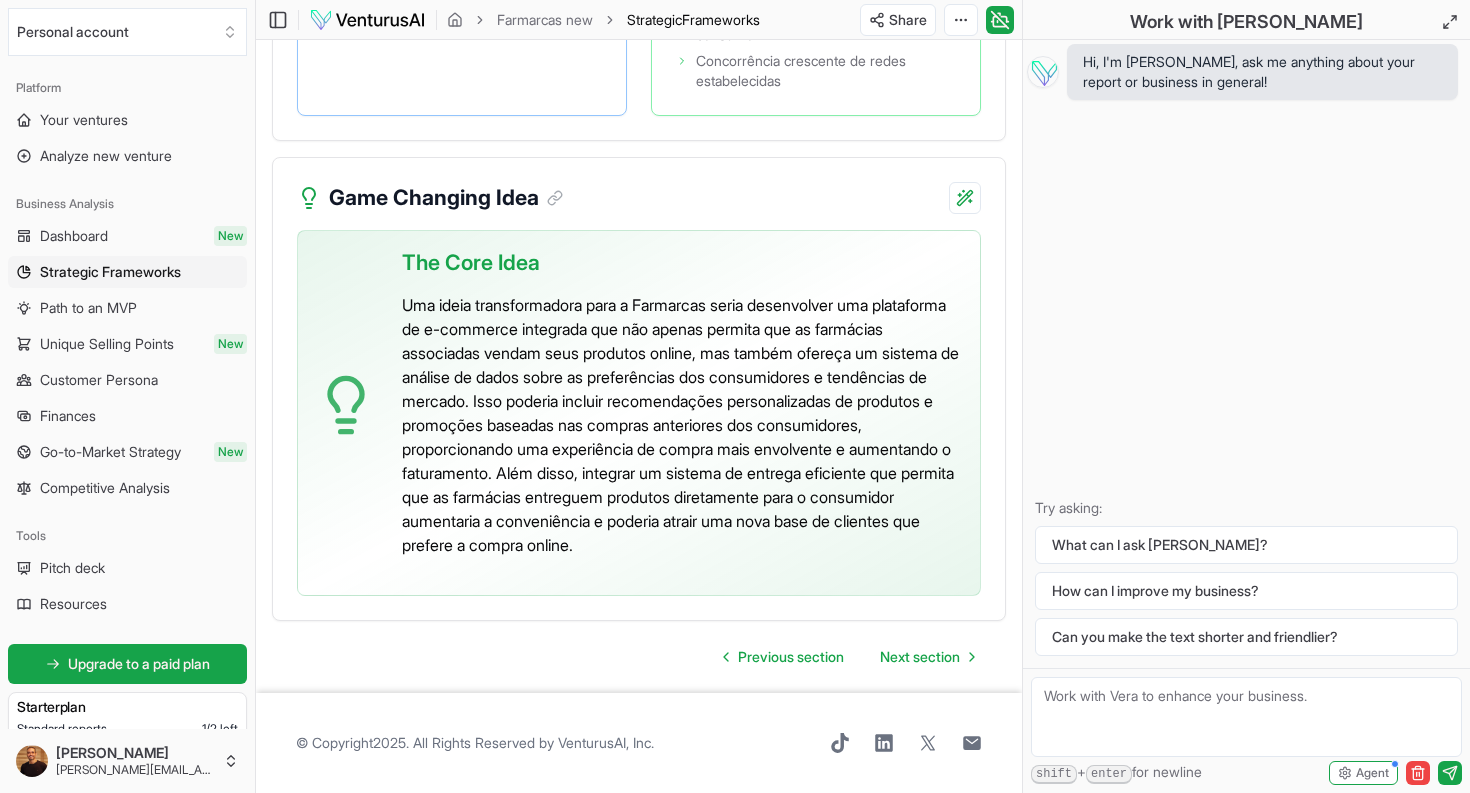 scroll, scrollTop: 5299, scrollLeft: 0, axis: vertical 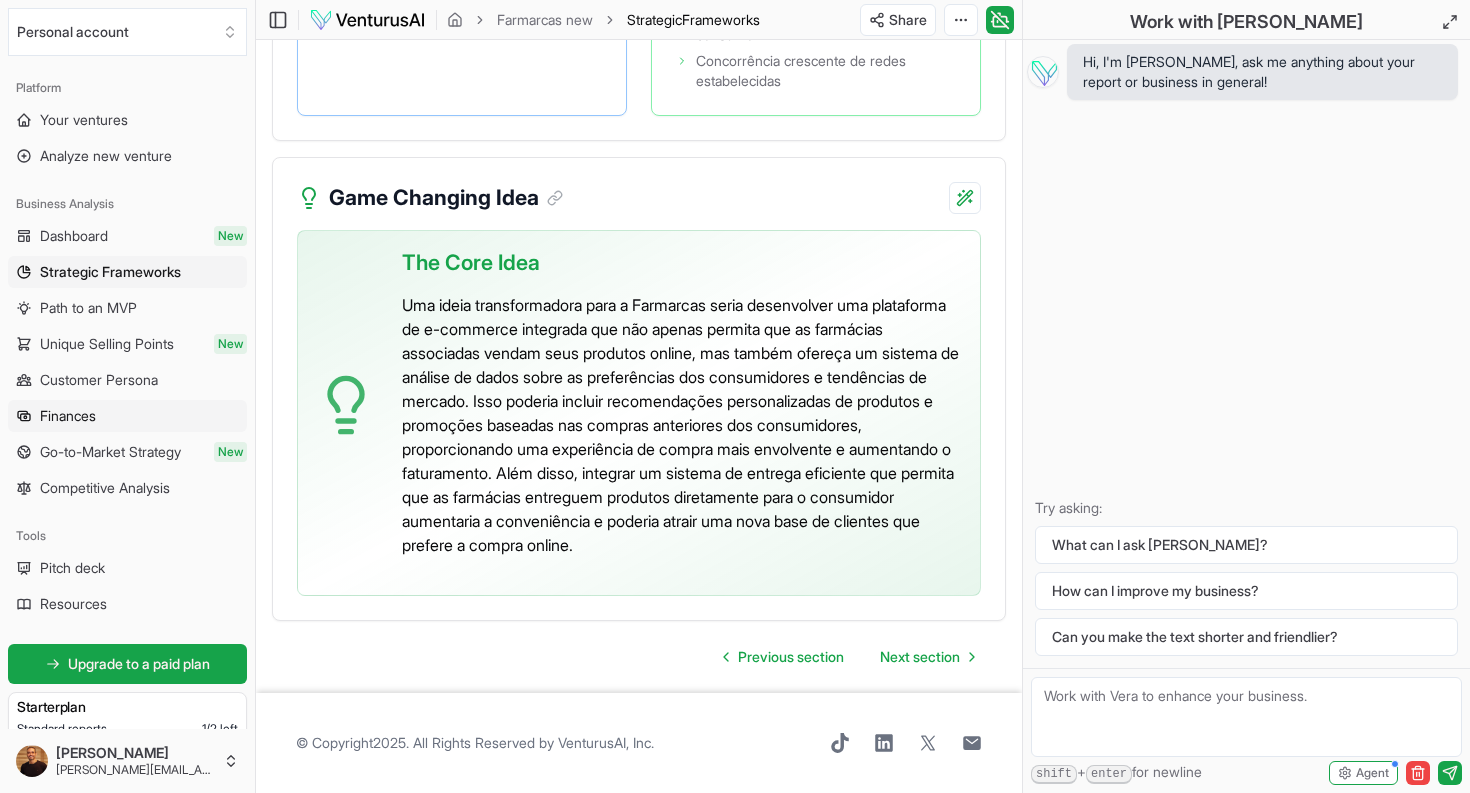 click on "Finances" at bounding box center [68, 416] 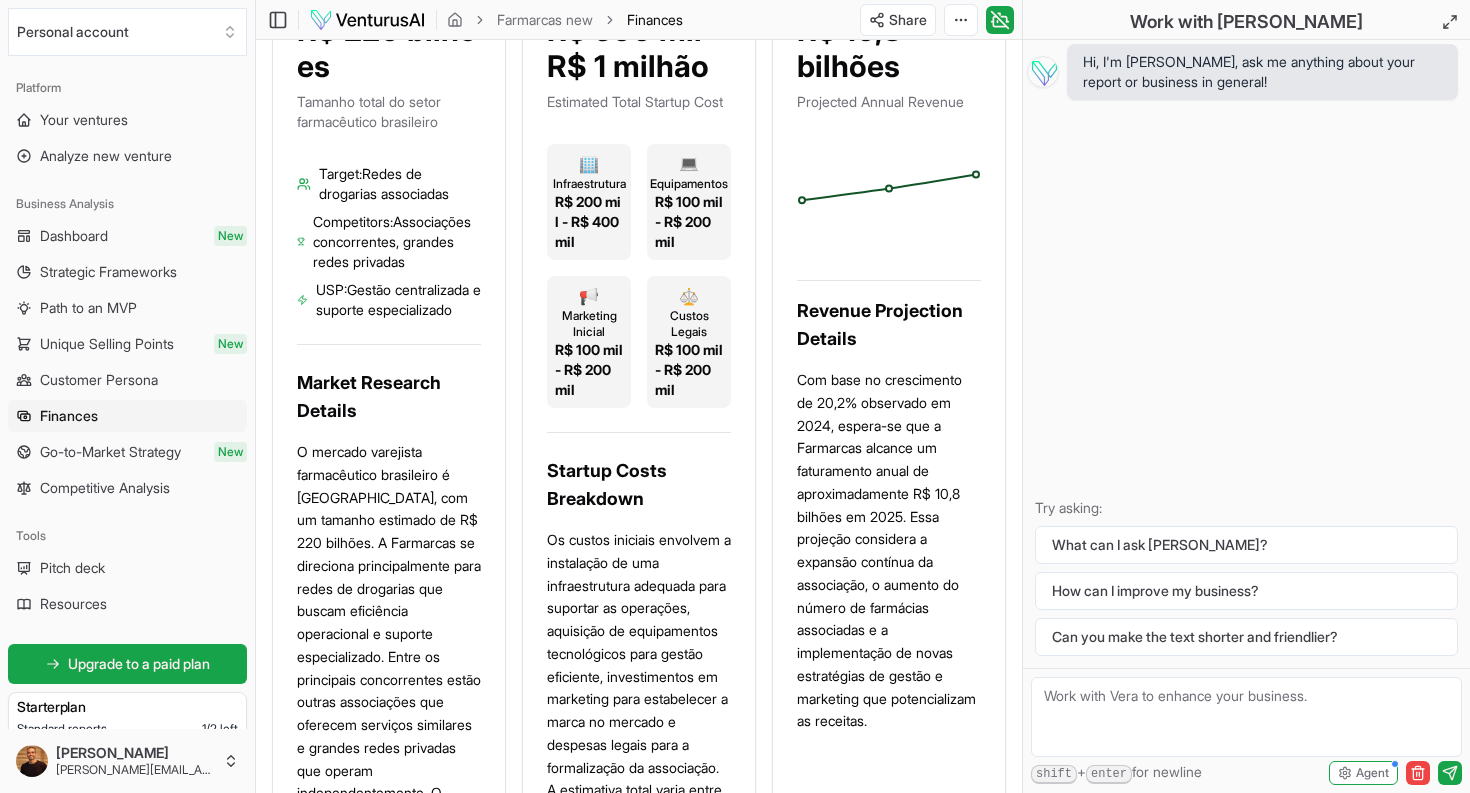 scroll, scrollTop: 807, scrollLeft: 0, axis: vertical 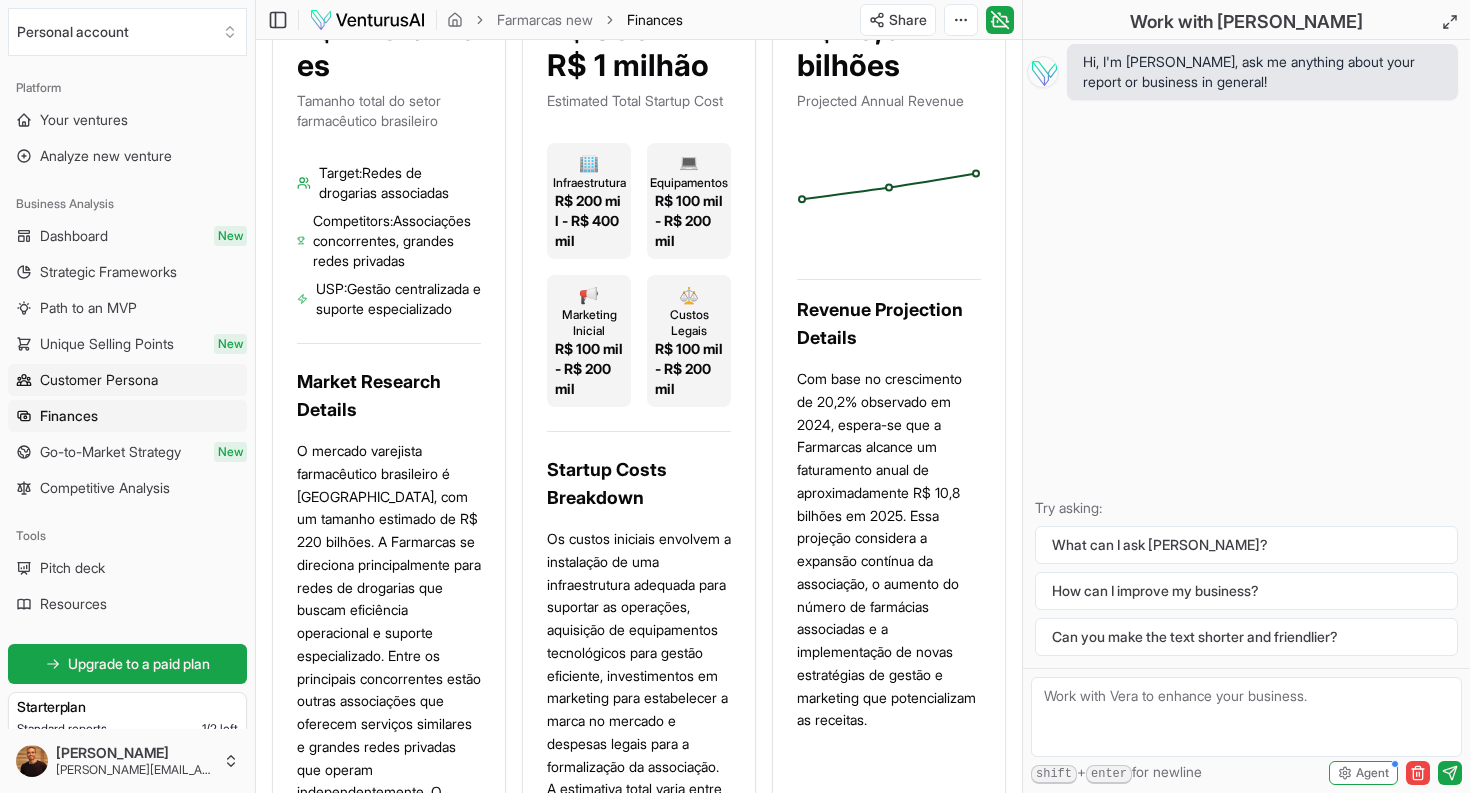 click on "Customer Persona" at bounding box center (127, 380) 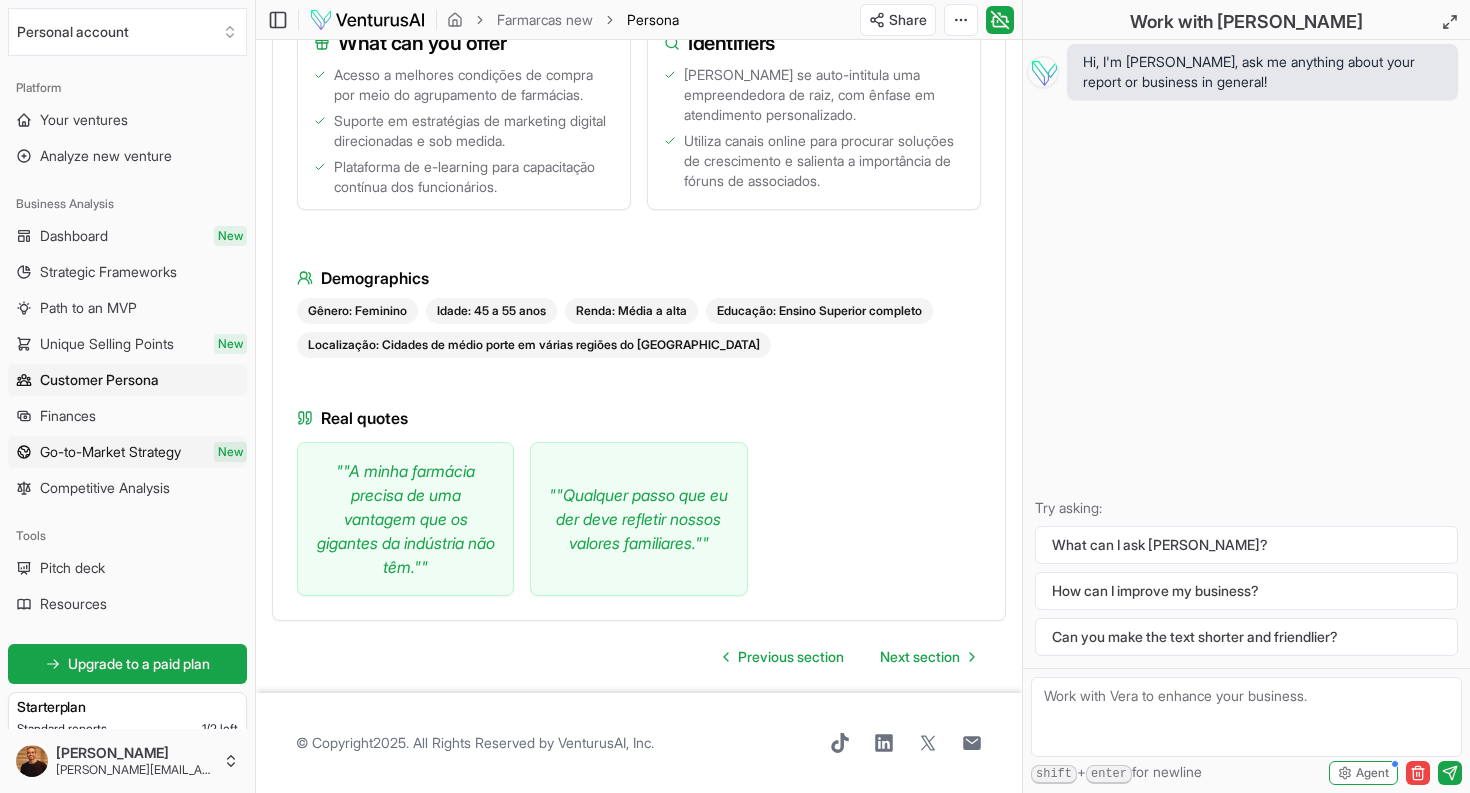 scroll, scrollTop: 1280, scrollLeft: 0, axis: vertical 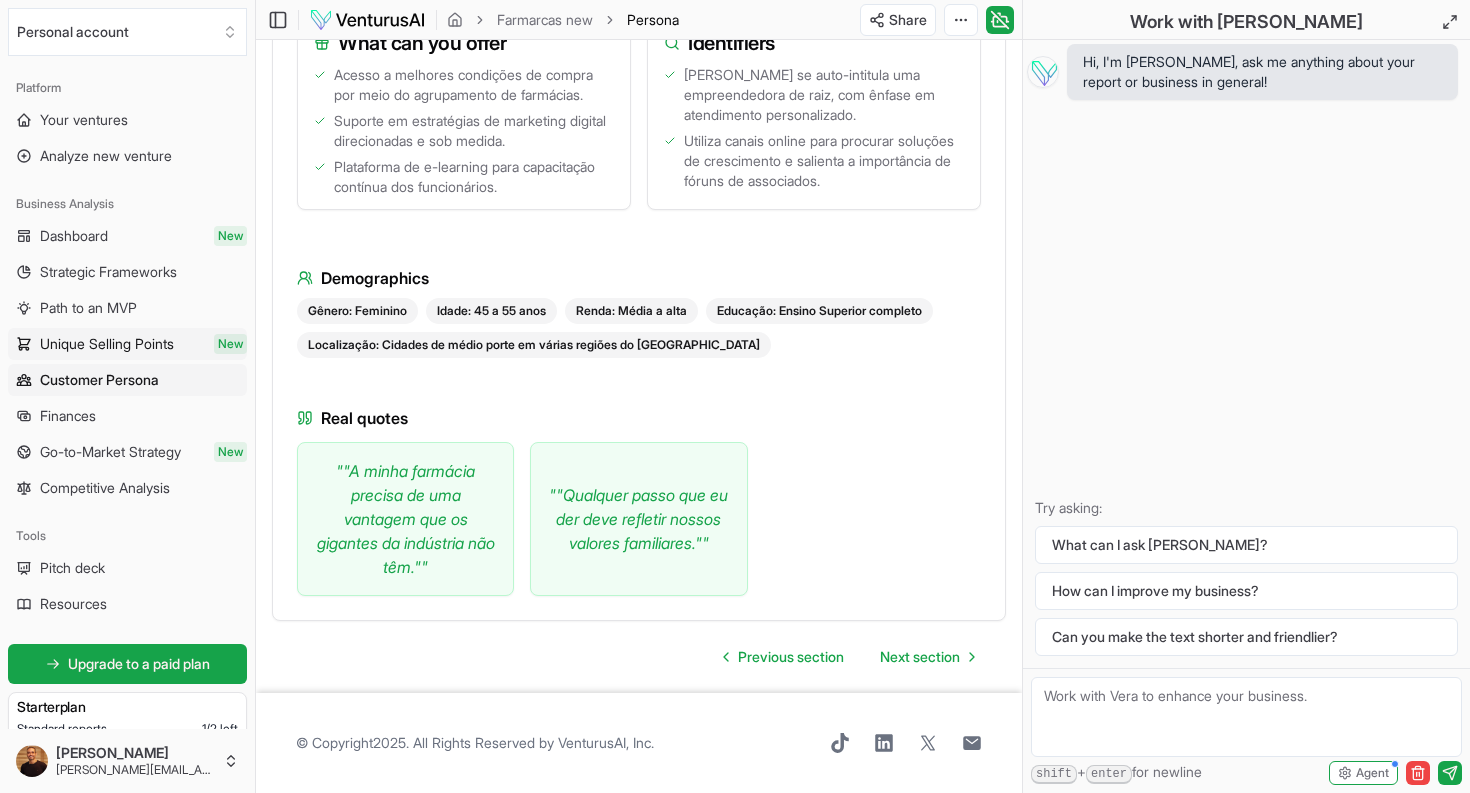click on "Unique Selling Points" at bounding box center [107, 344] 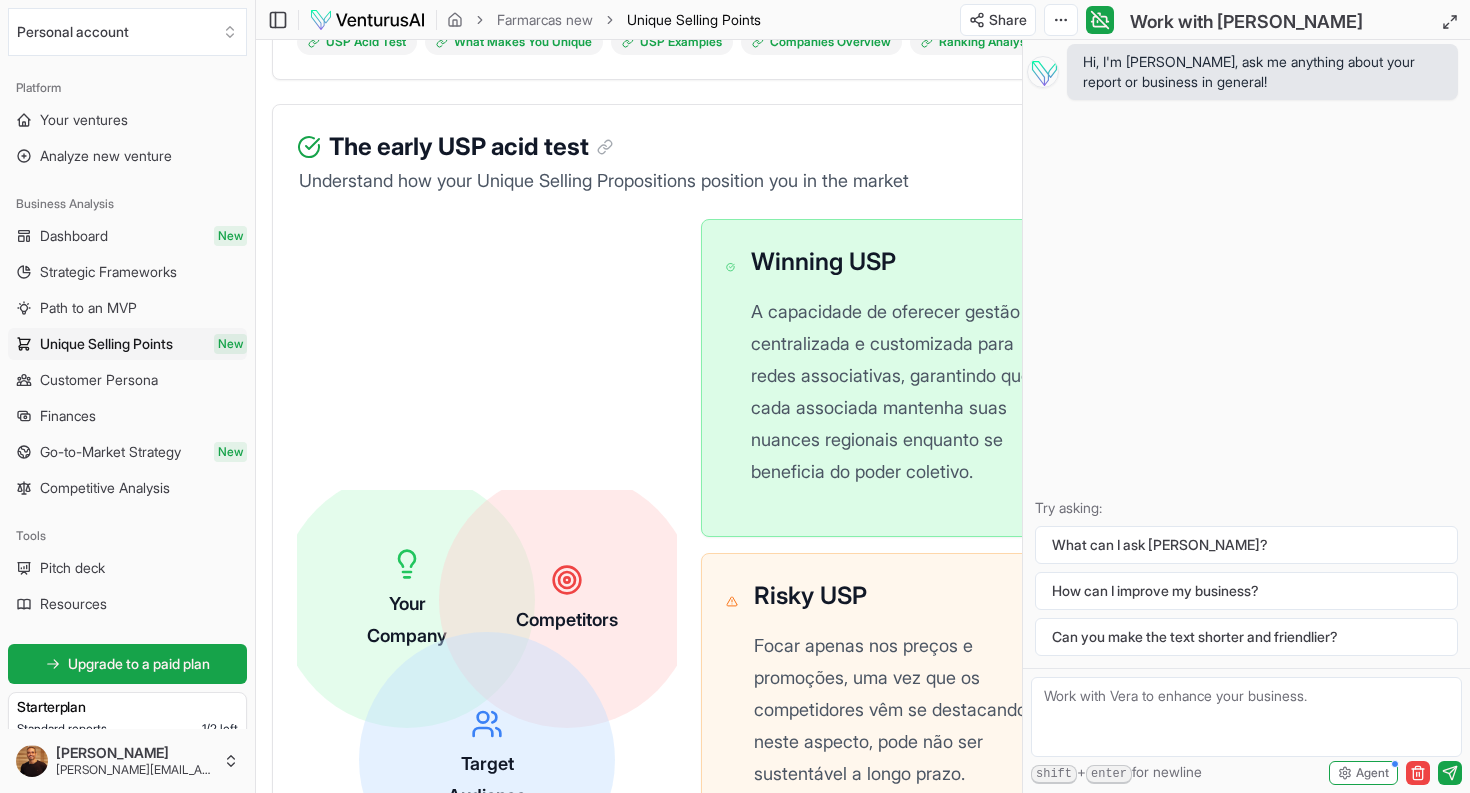 scroll, scrollTop: 533, scrollLeft: 0, axis: vertical 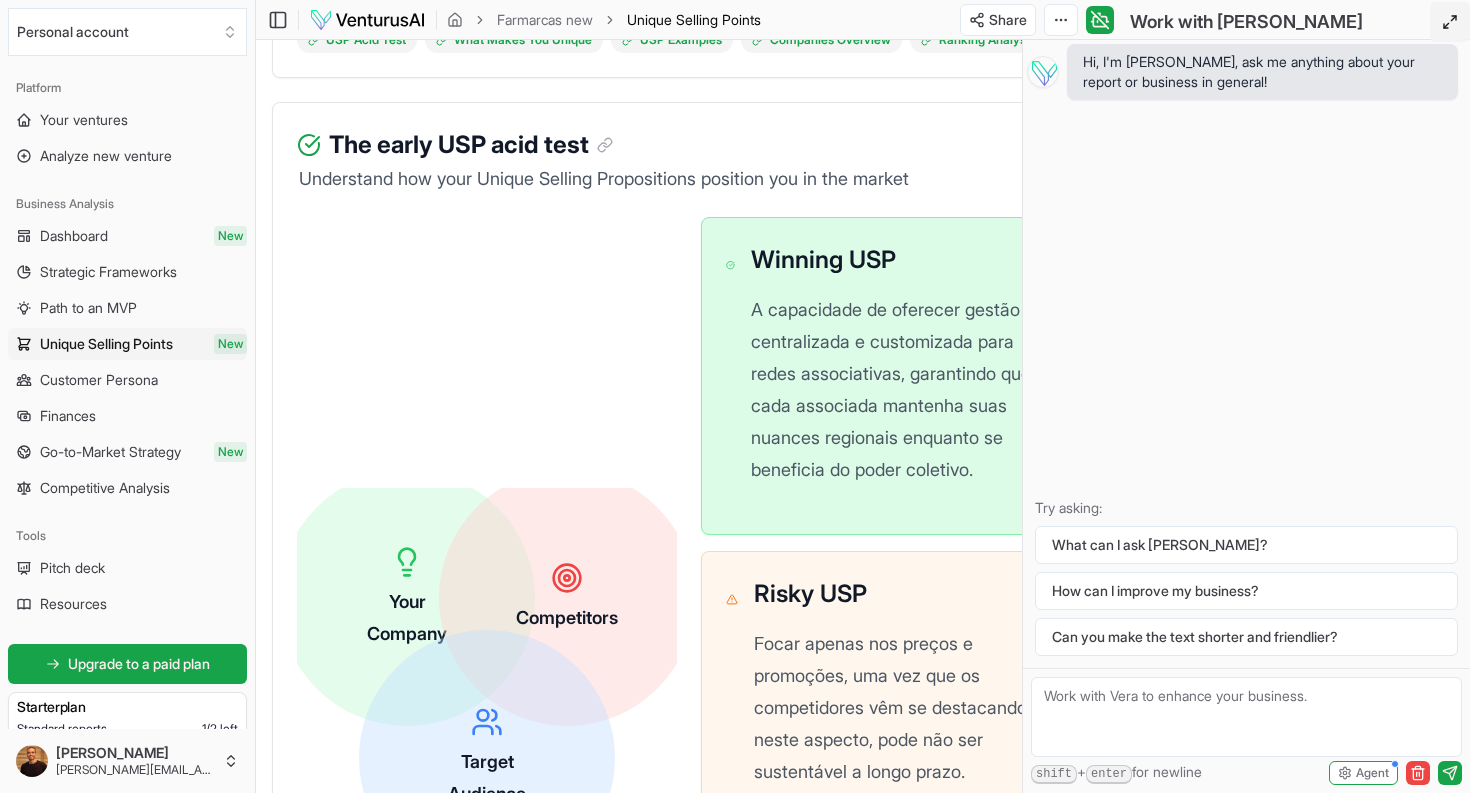 click 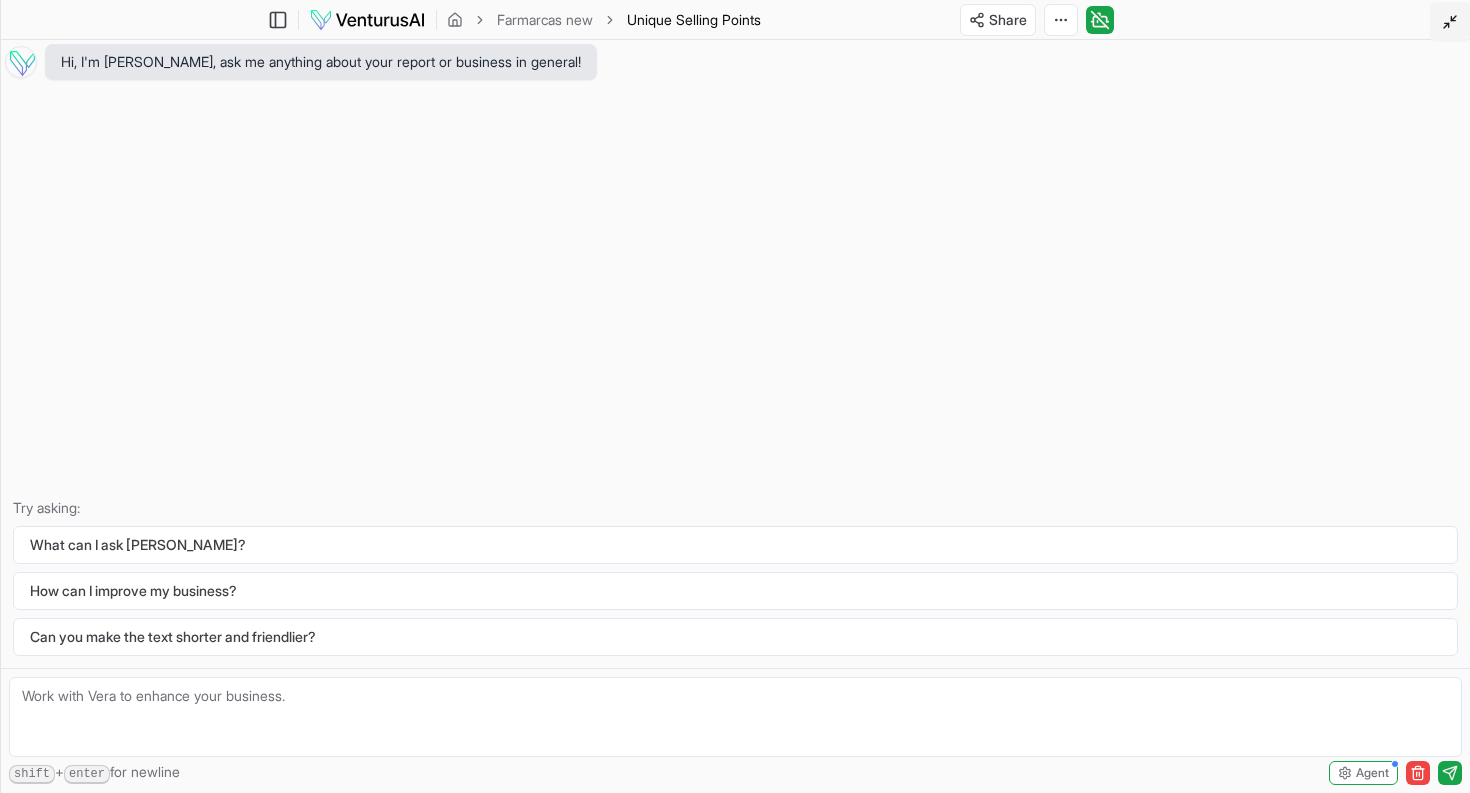 click 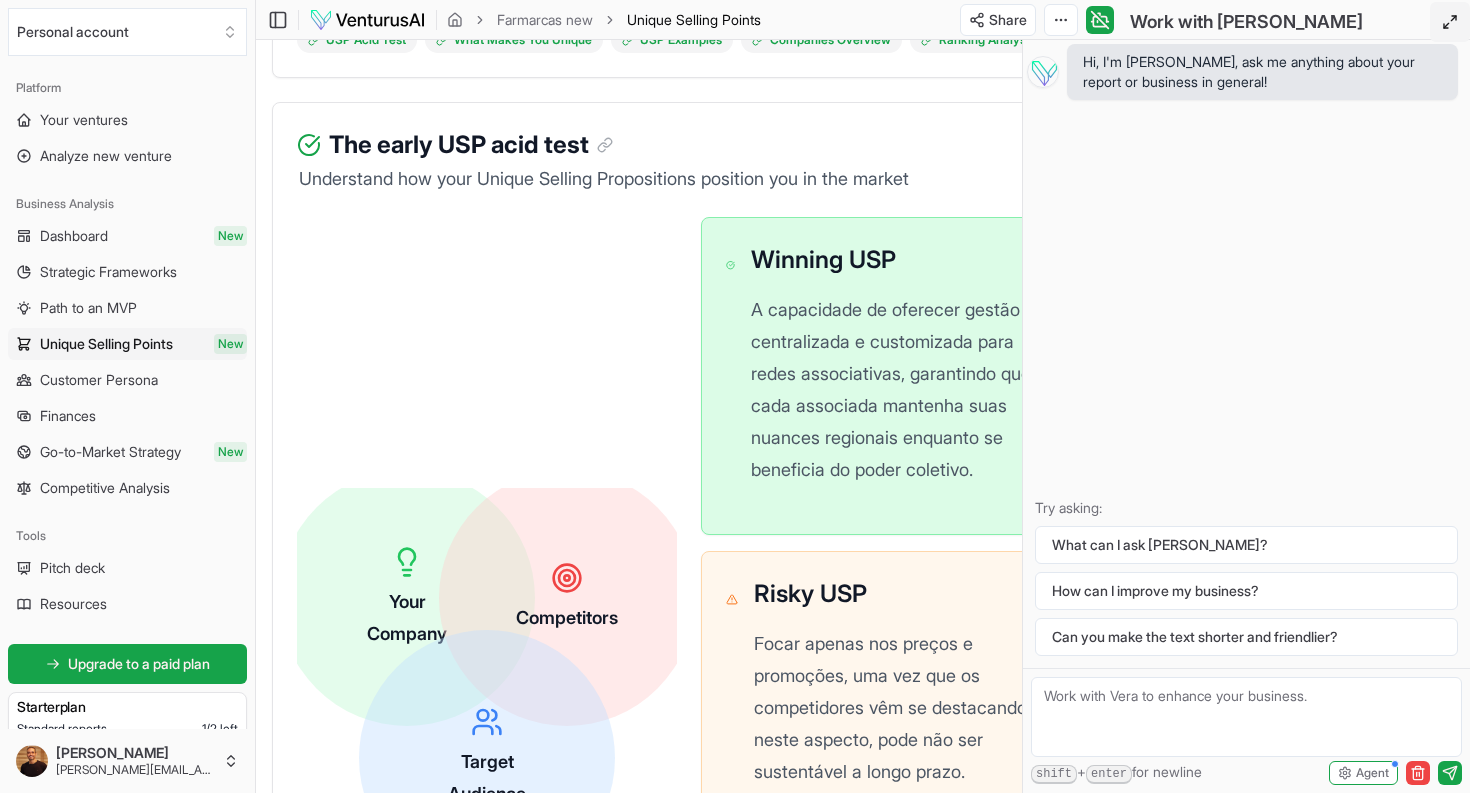 click on "Understand how your Unique Selling Propositions position you in the market" at bounding box center (689, 179) 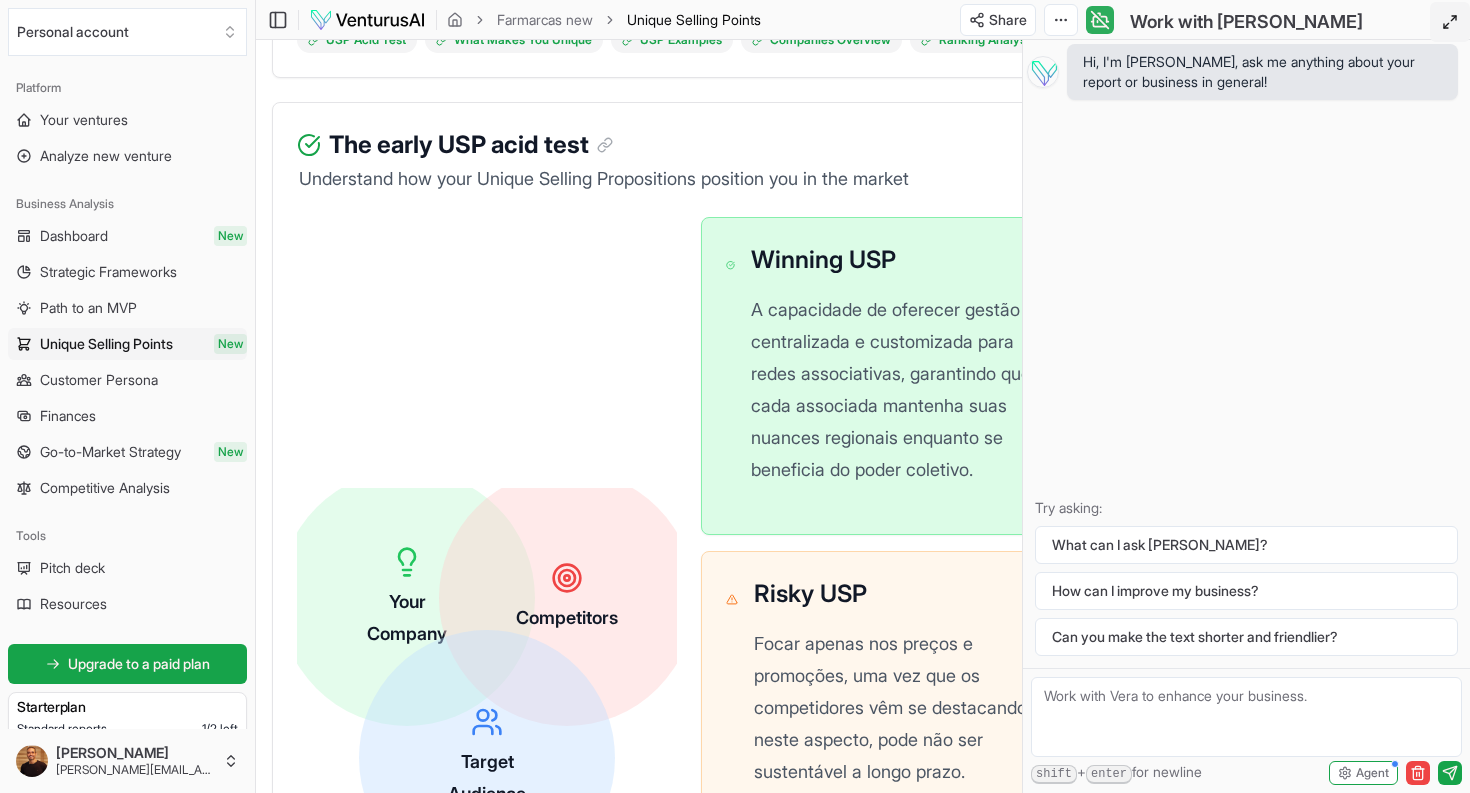 click on "Toggle Chat Sidebar" at bounding box center (1100, 20) 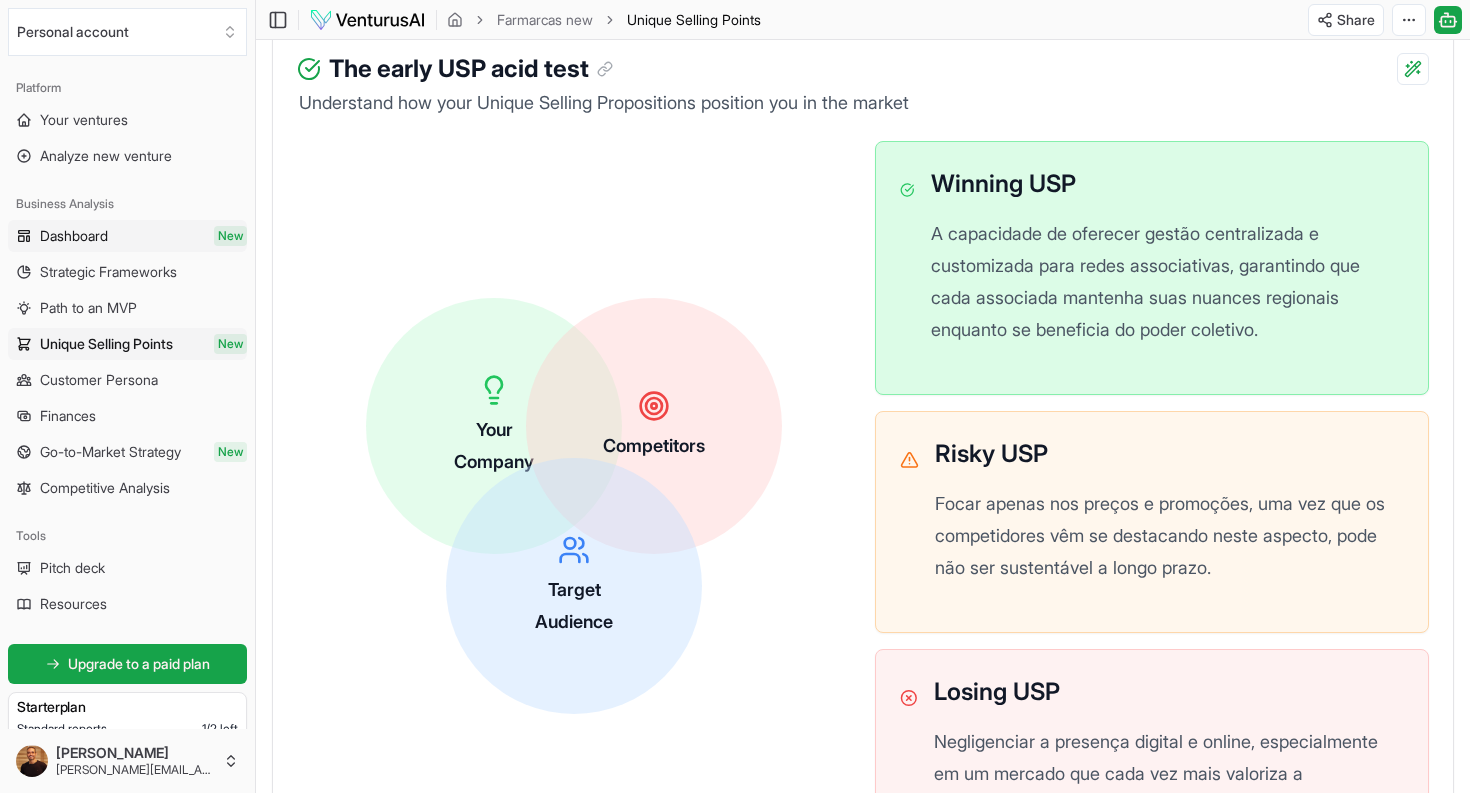 click on "Dashboard New" at bounding box center [127, 236] 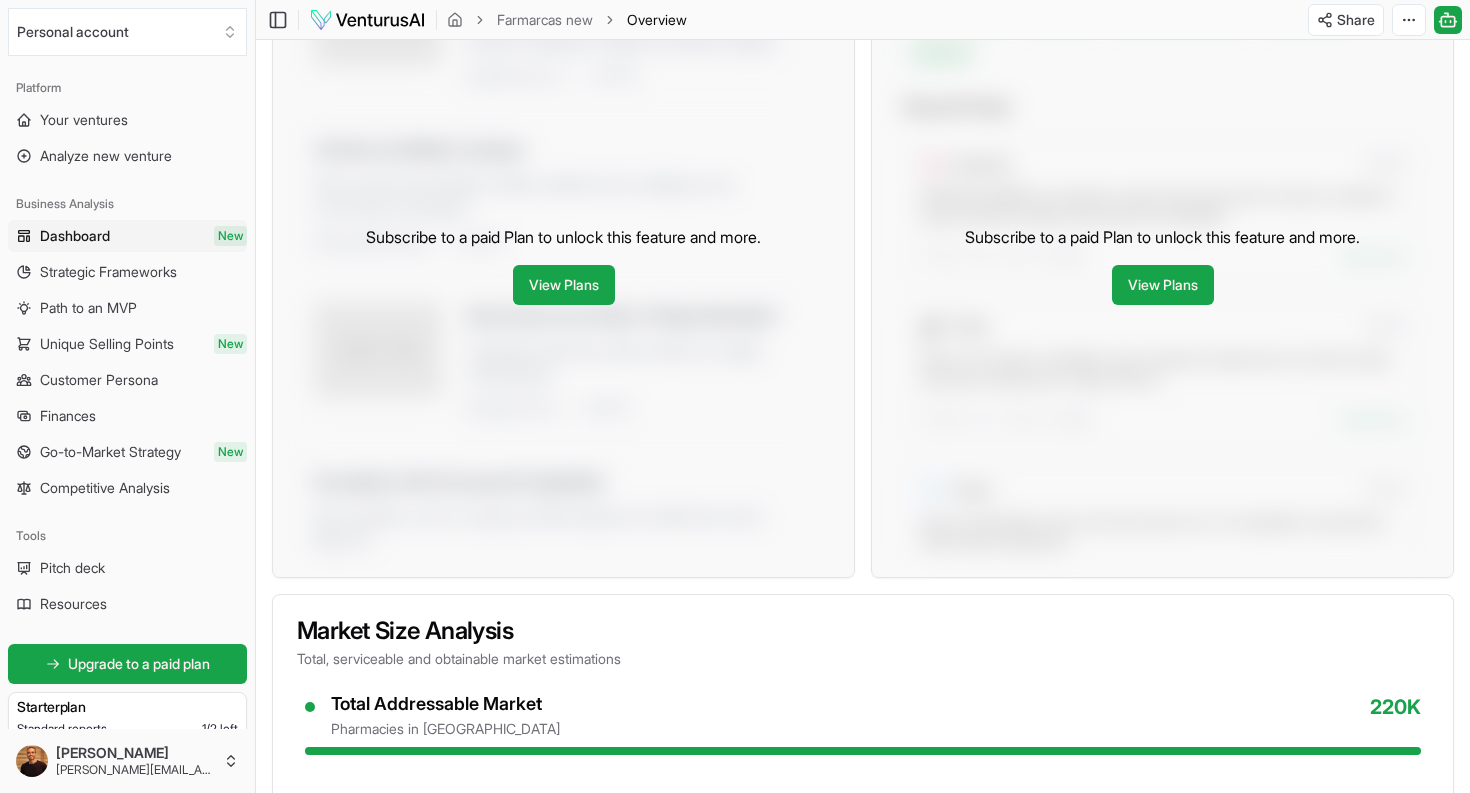 scroll, scrollTop: 972, scrollLeft: 0, axis: vertical 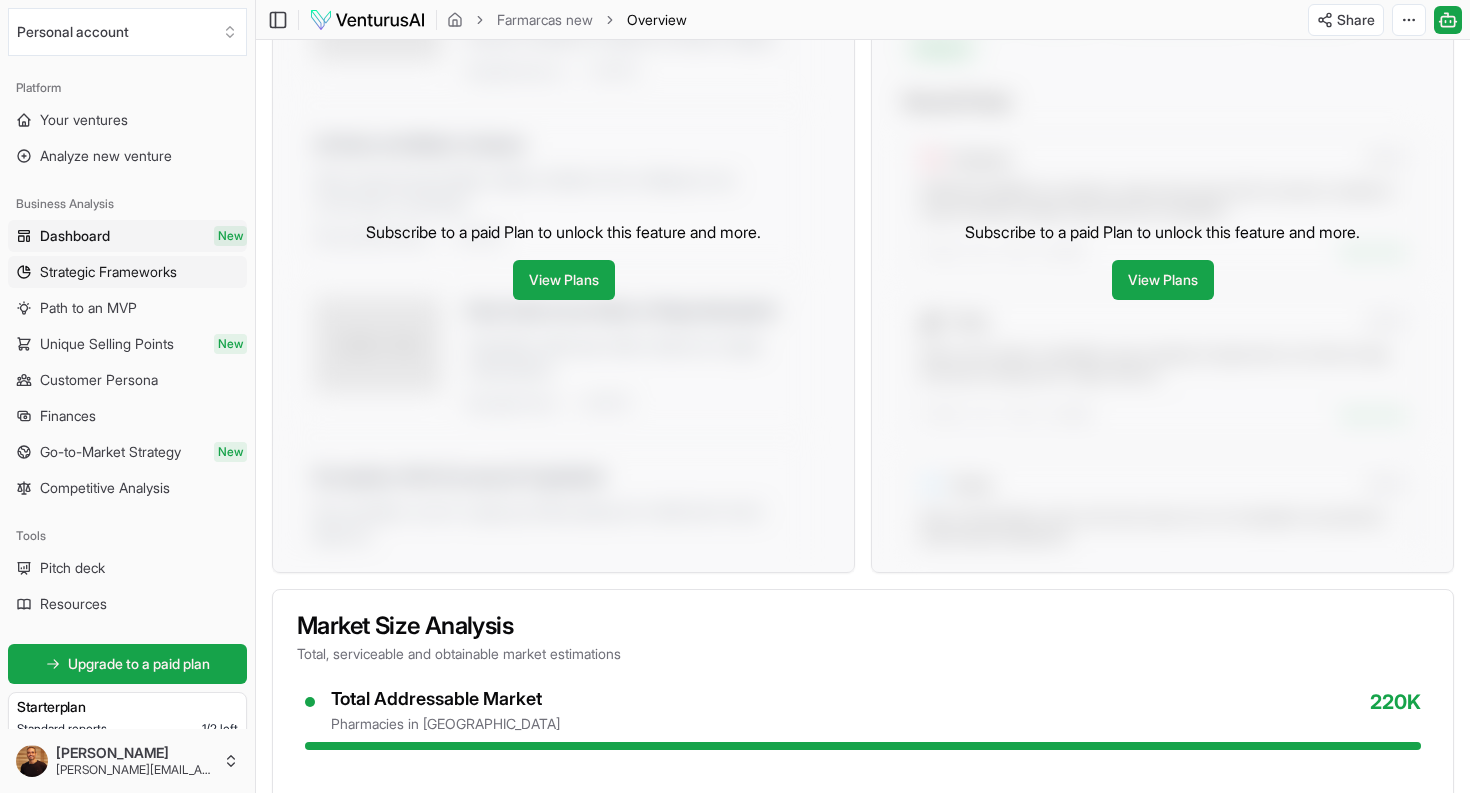 click on "Strategic Frameworks" at bounding box center (108, 272) 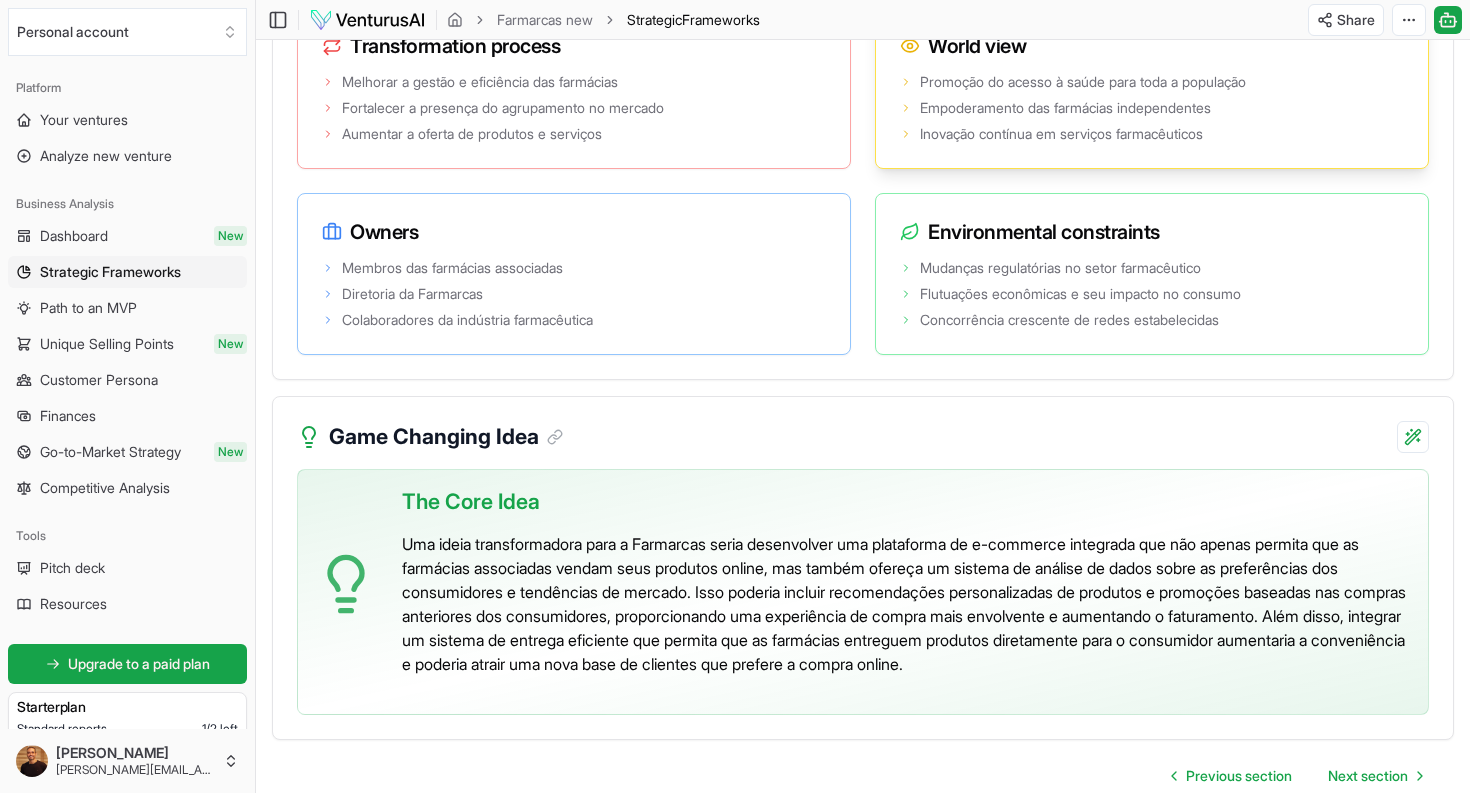 scroll, scrollTop: 4121, scrollLeft: 0, axis: vertical 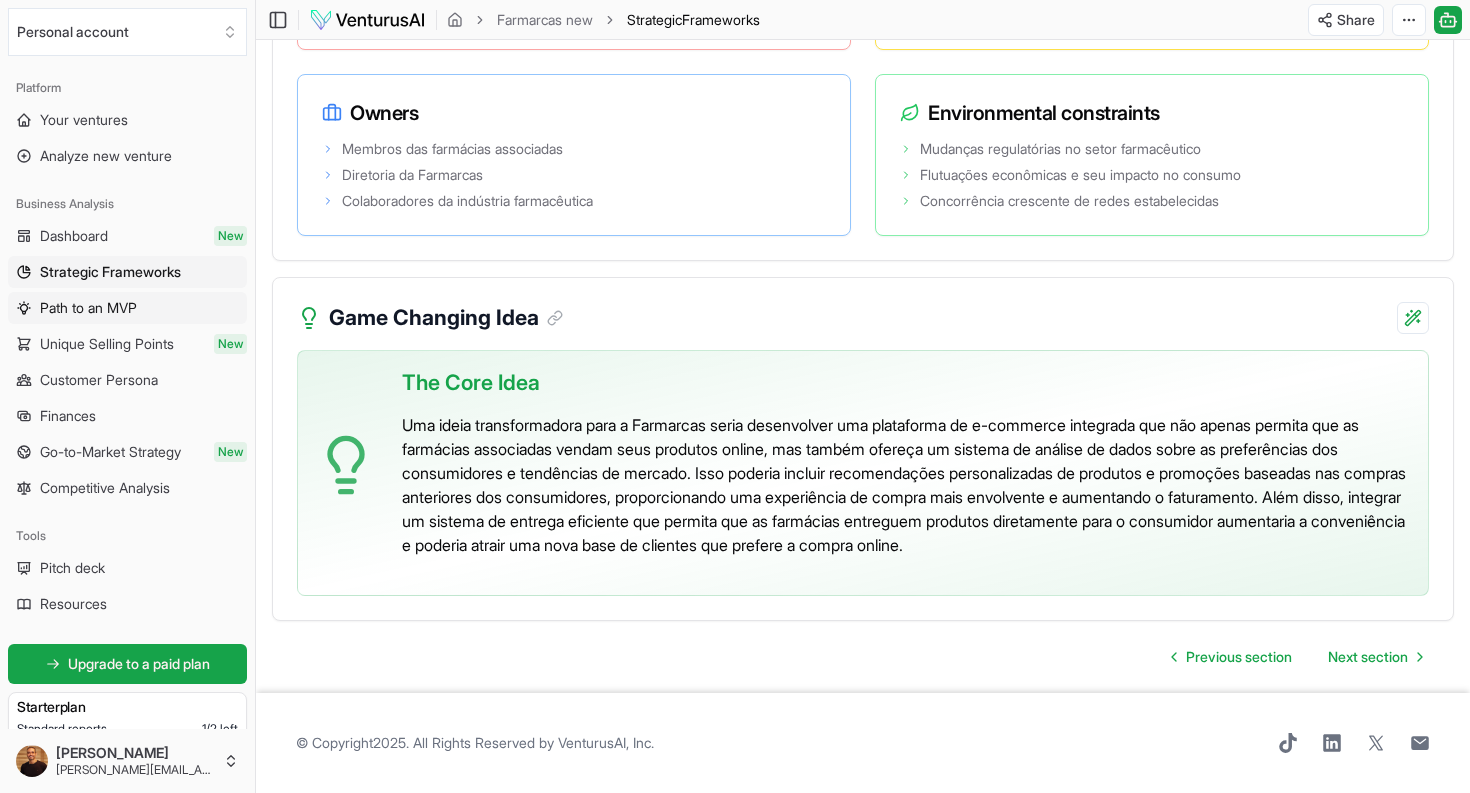 click on "Path to an MVP" at bounding box center [127, 308] 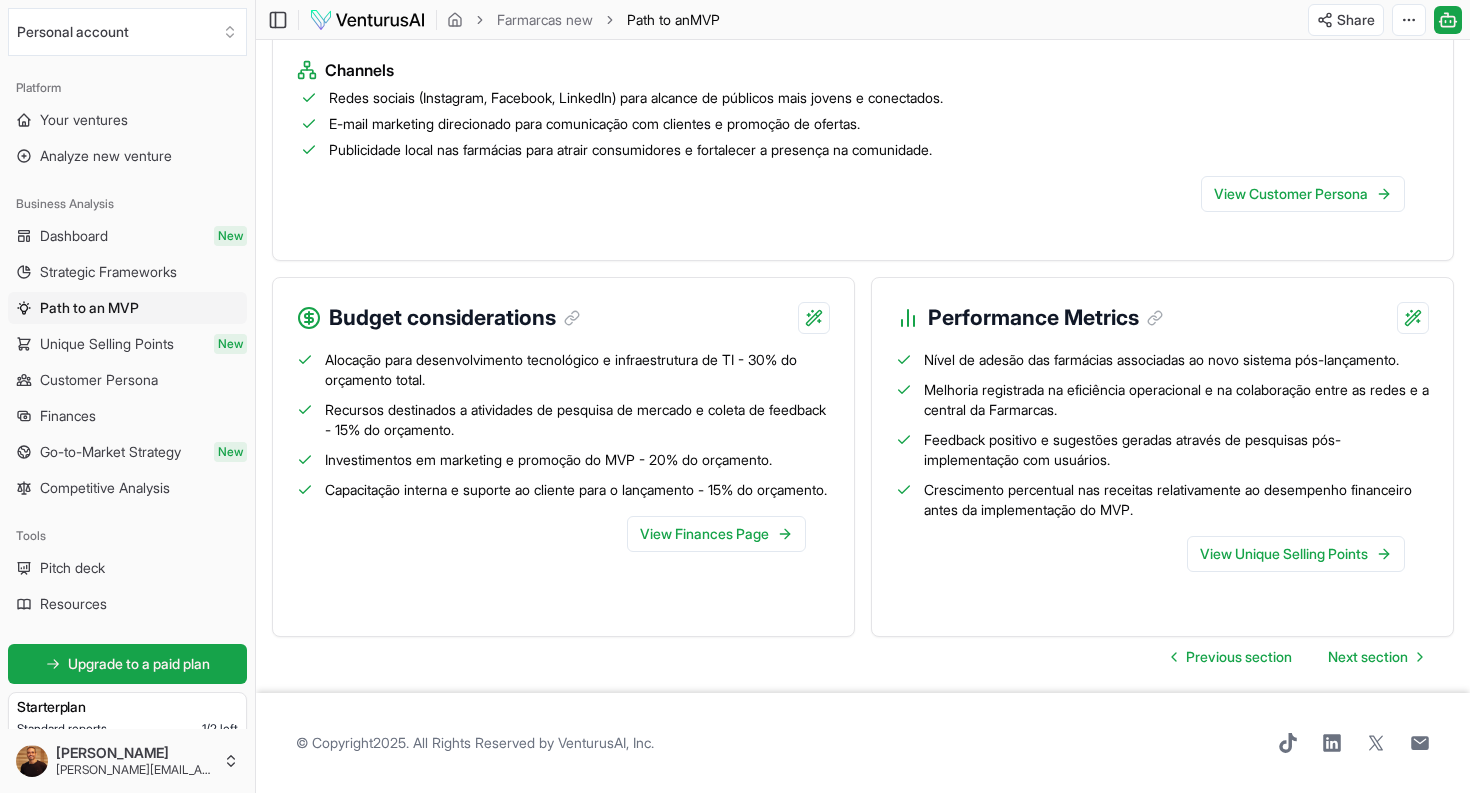 scroll, scrollTop: 2101, scrollLeft: 0, axis: vertical 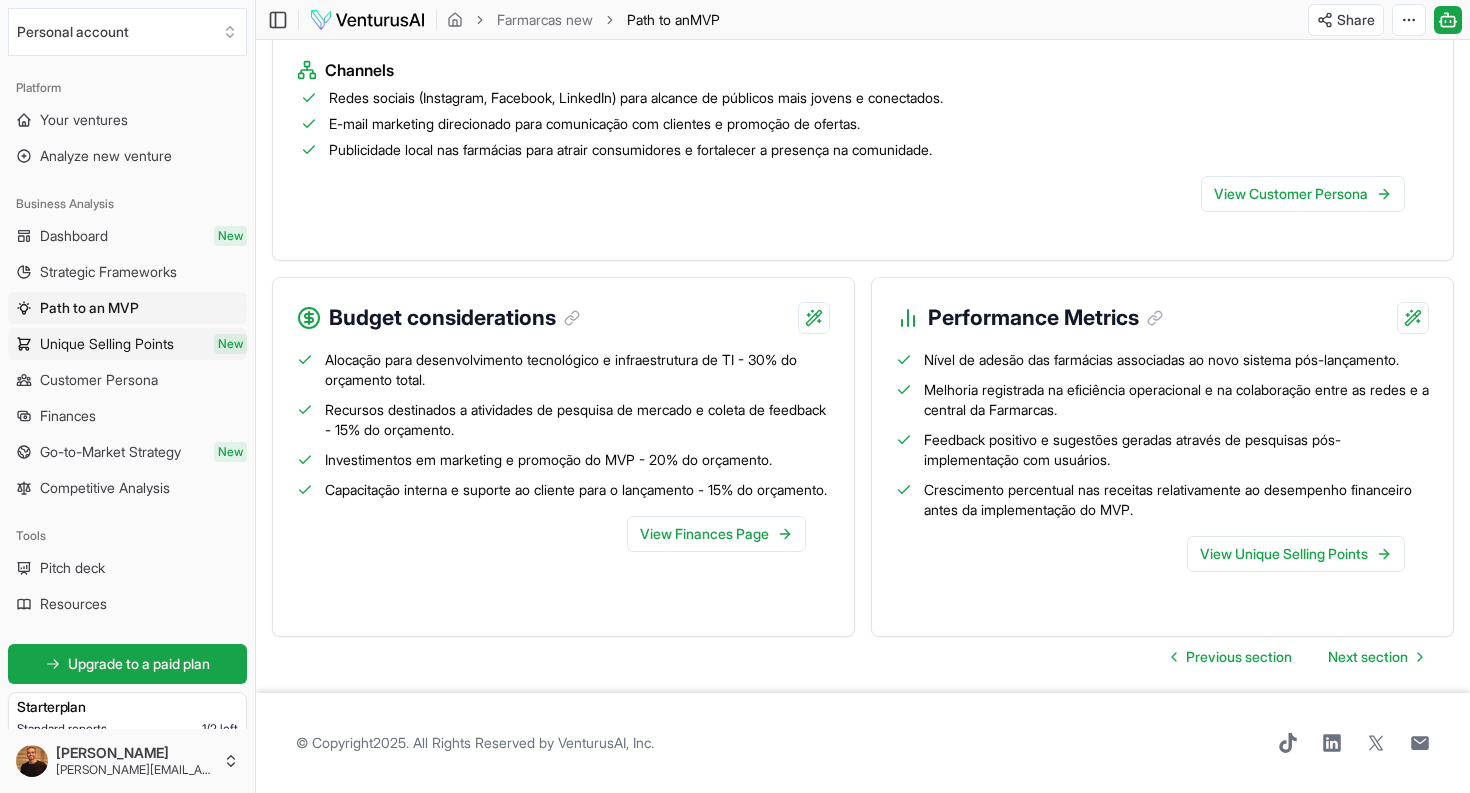 click on "Unique Selling Points" at bounding box center [107, 344] 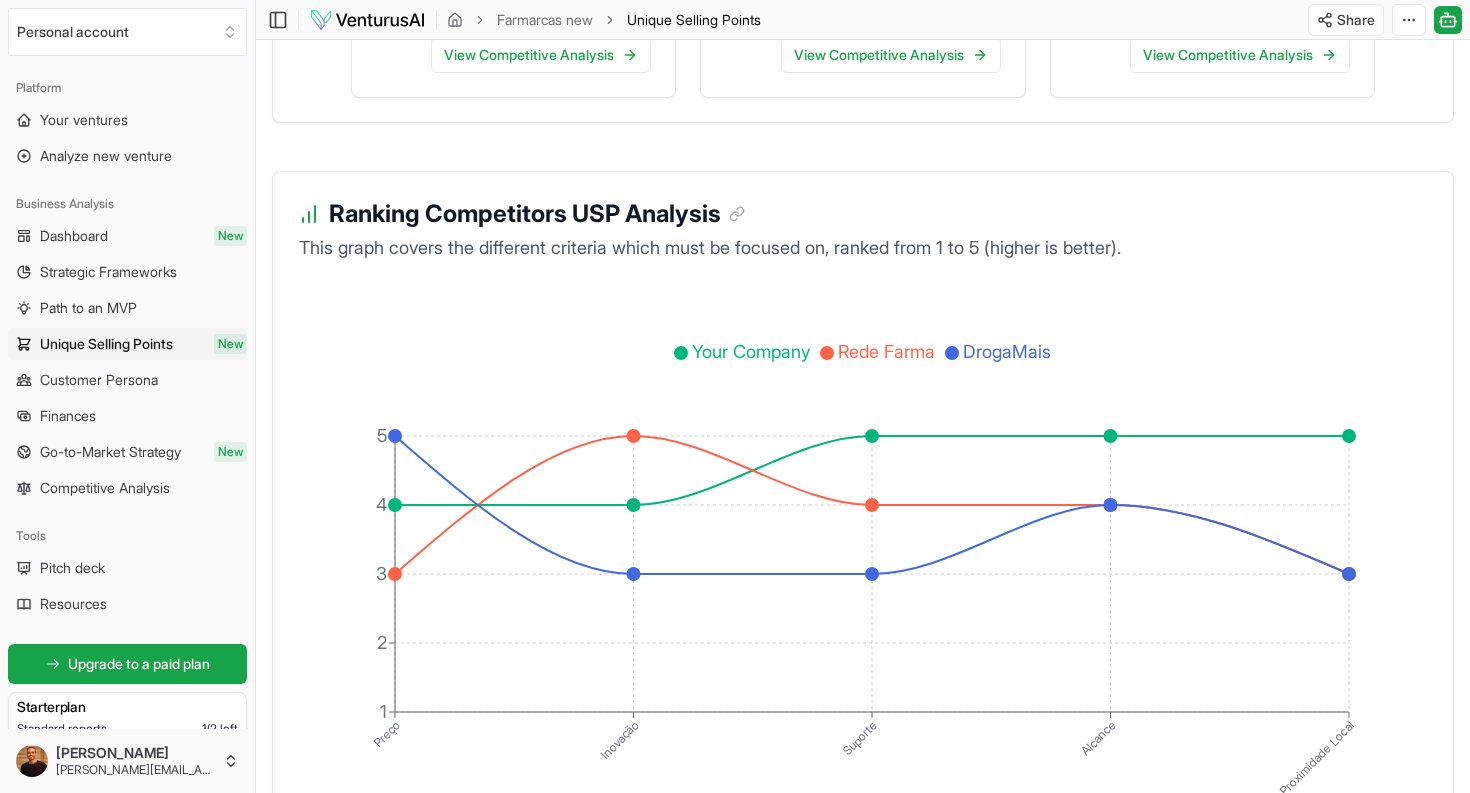 scroll, scrollTop: 3685, scrollLeft: 0, axis: vertical 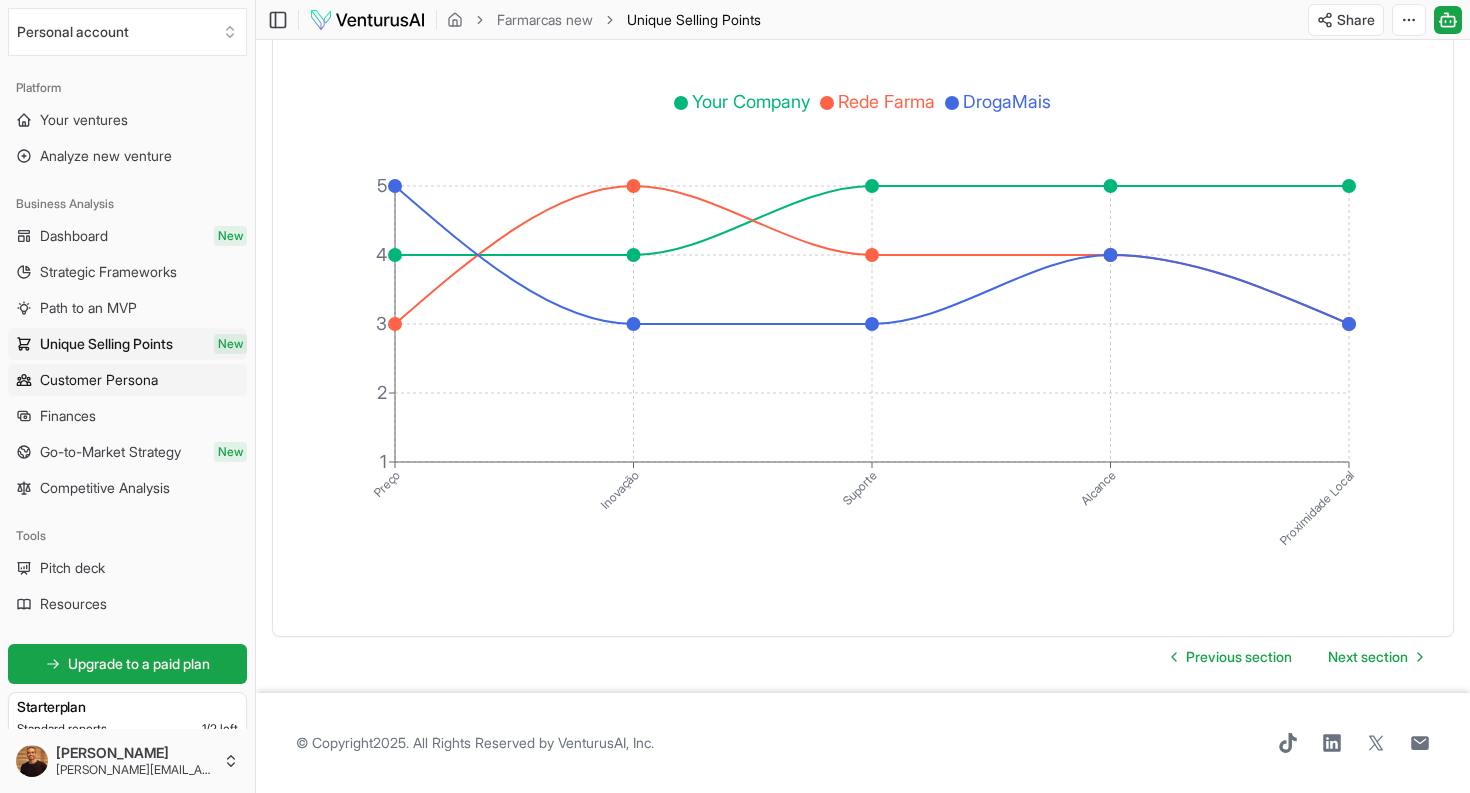 click on "Customer Persona" at bounding box center (99, 380) 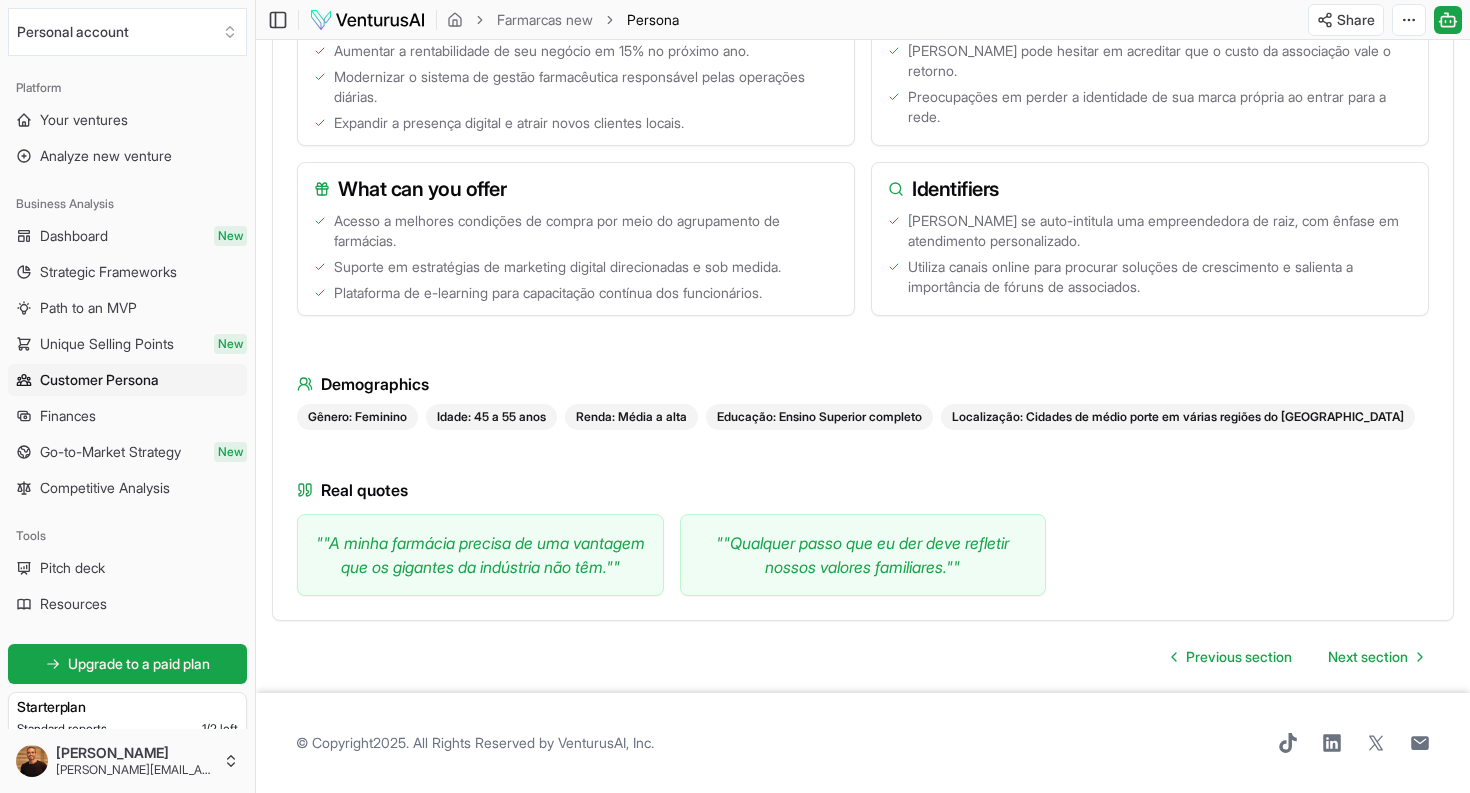 scroll, scrollTop: 921, scrollLeft: 0, axis: vertical 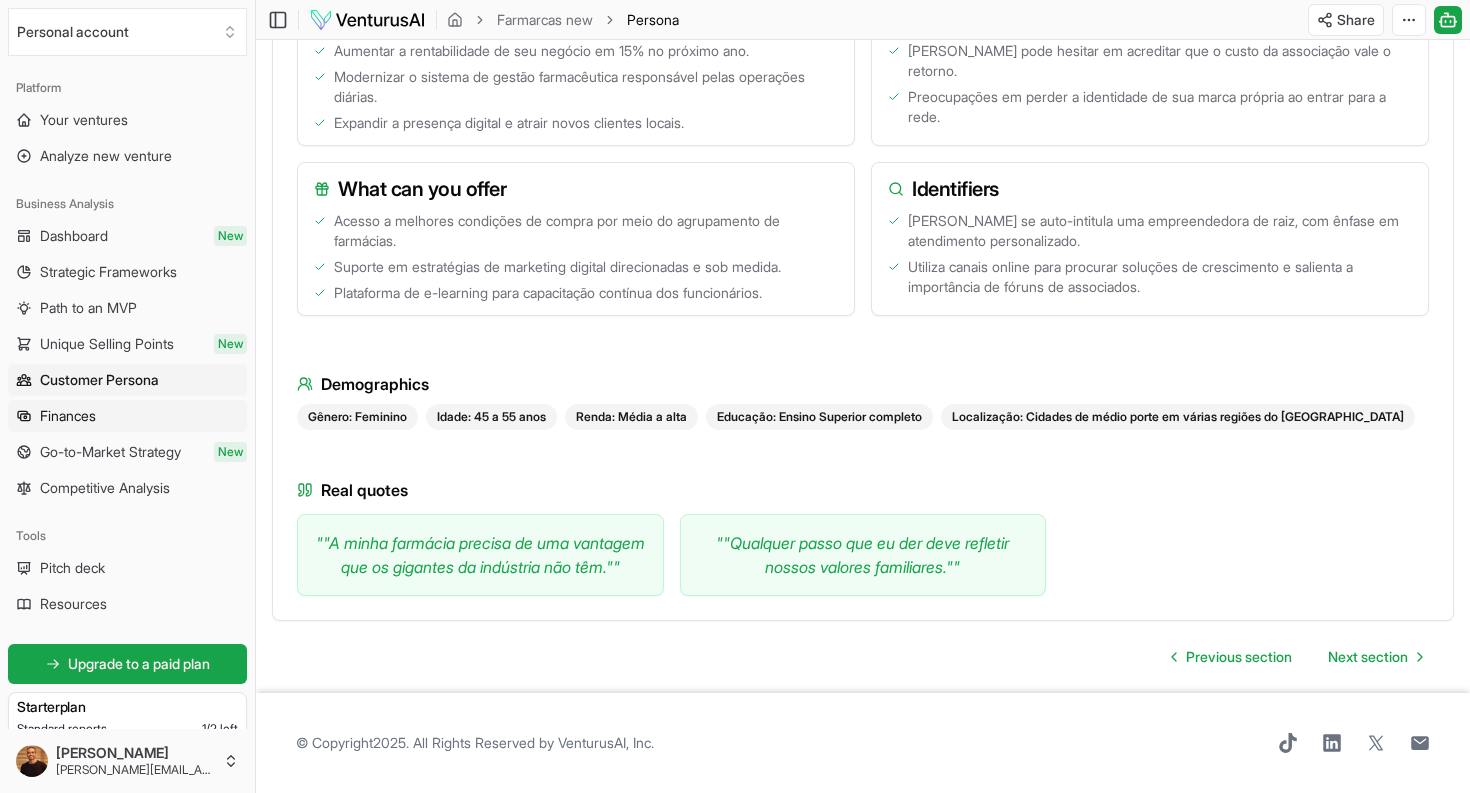 click on "Finances" at bounding box center [127, 416] 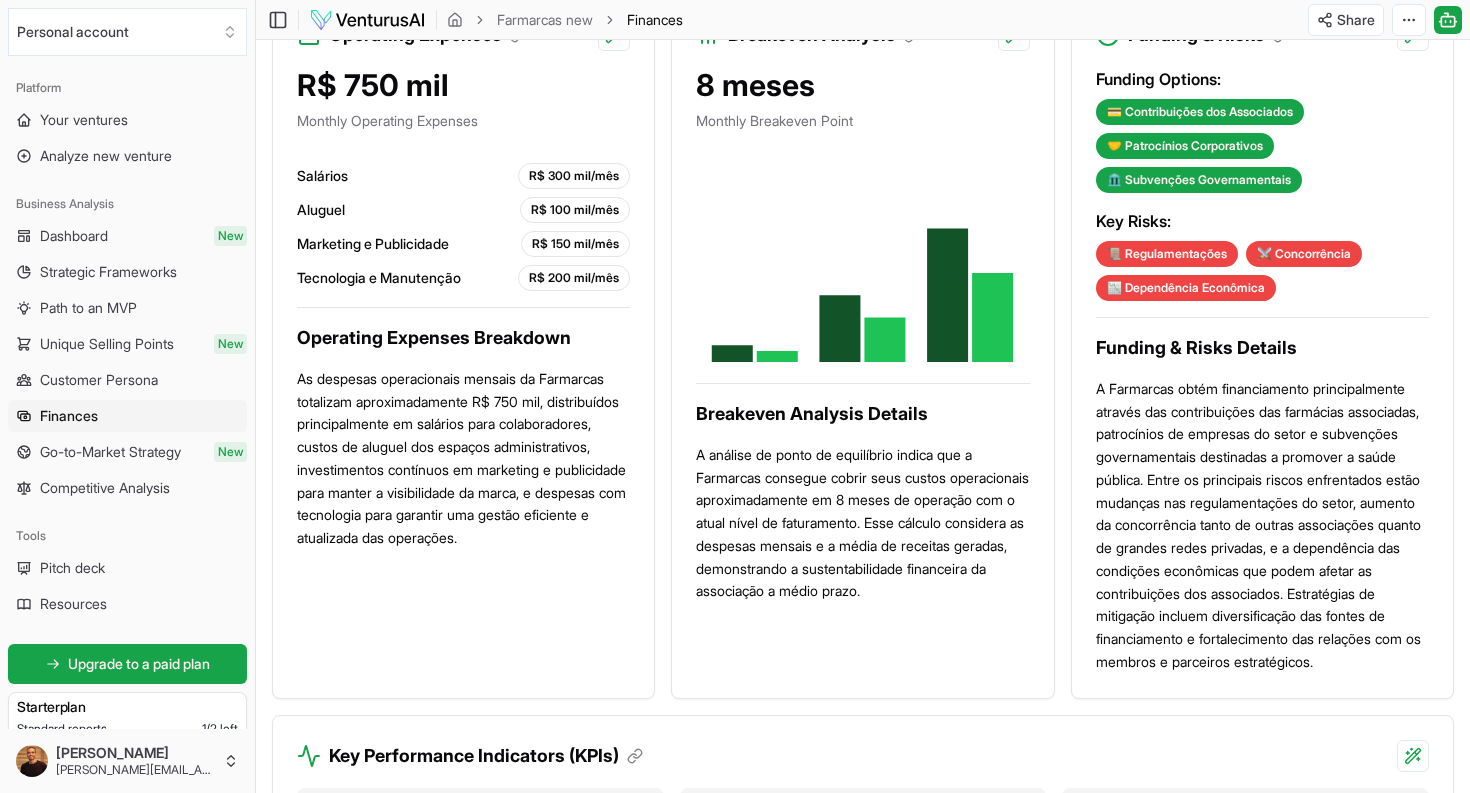 scroll, scrollTop: 1347, scrollLeft: 0, axis: vertical 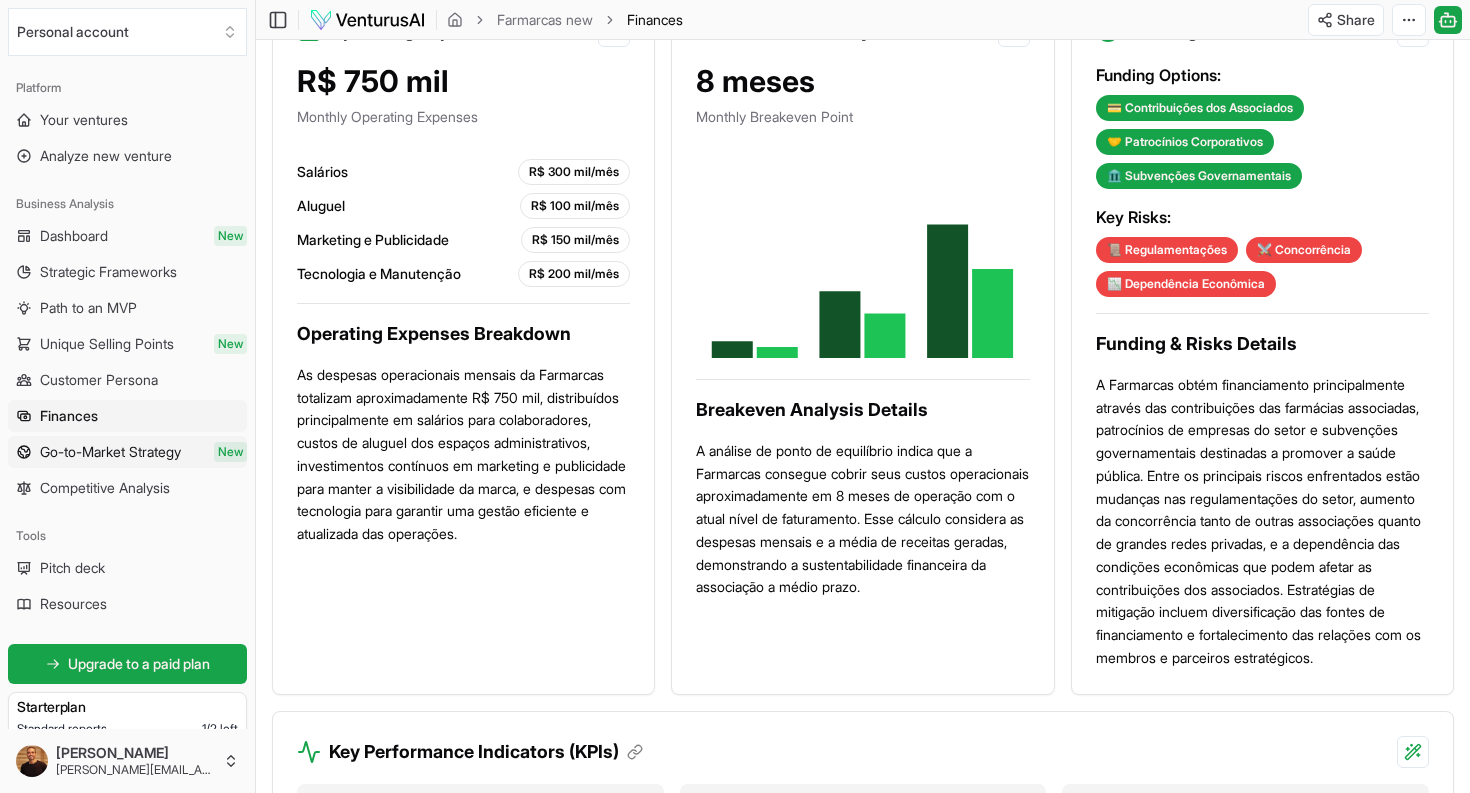click on "Go-to-Market Strategy" at bounding box center (110, 452) 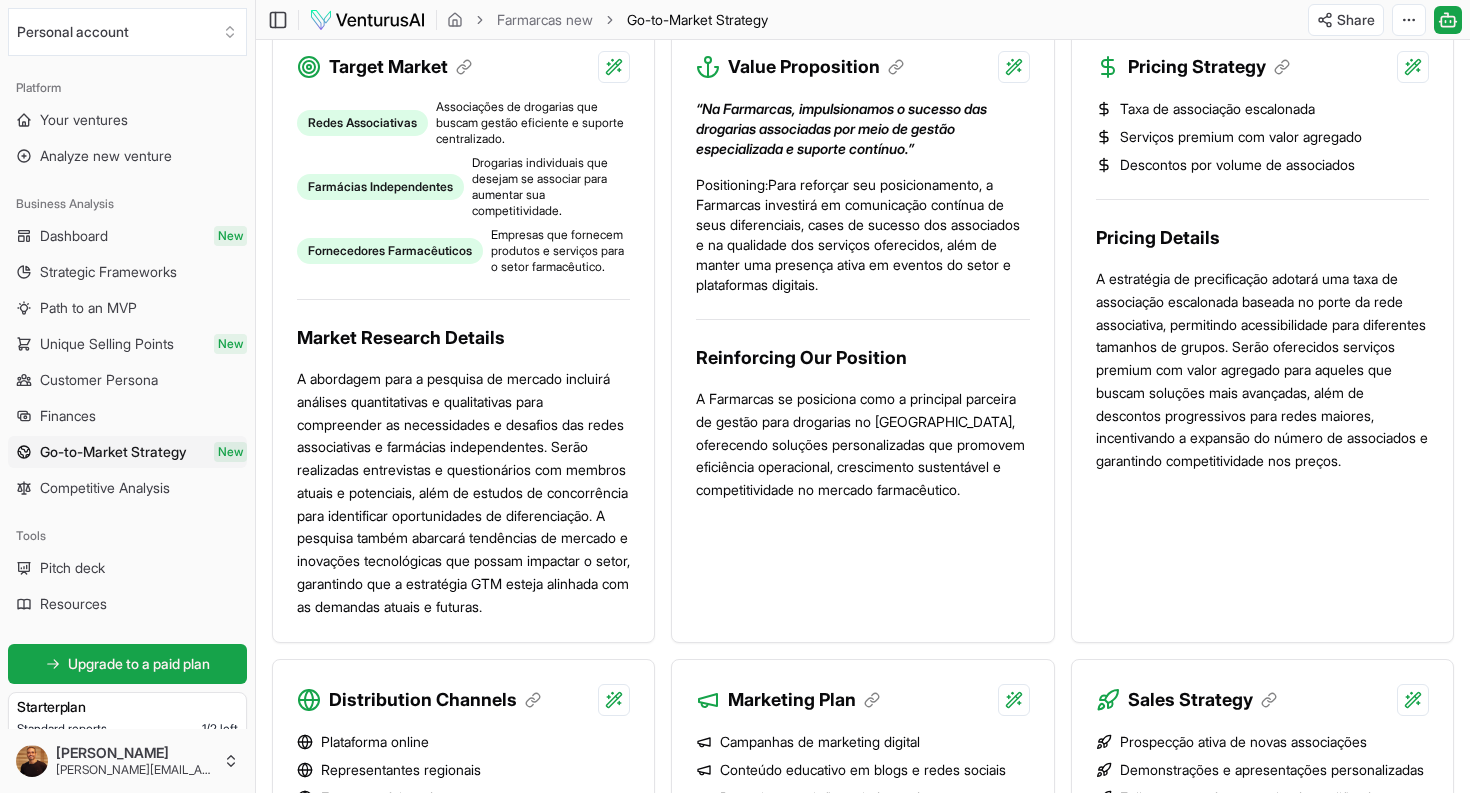 scroll, scrollTop: 844, scrollLeft: 0, axis: vertical 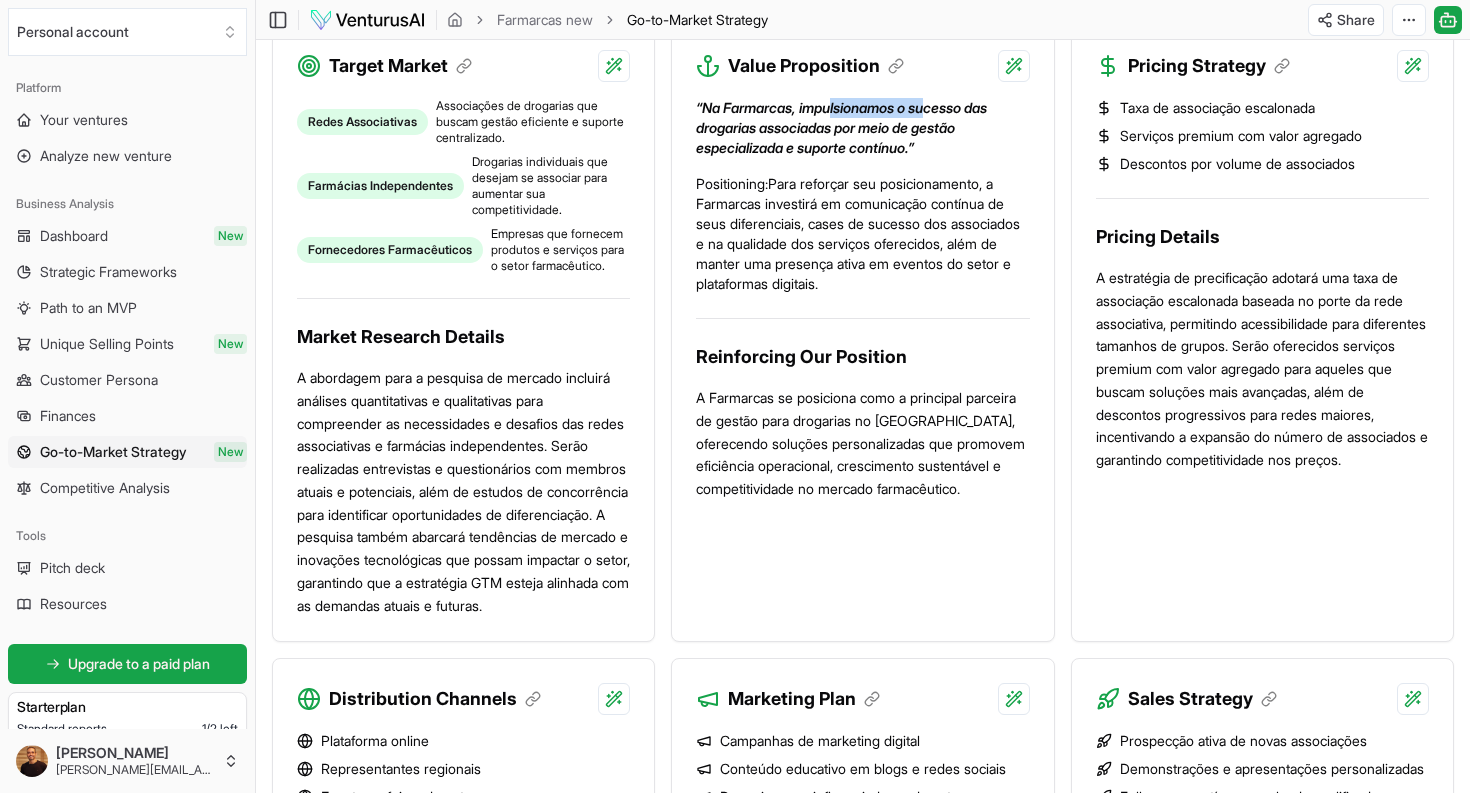 drag, startPoint x: 887, startPoint y: 170, endPoint x: 944, endPoint y: 172, distance: 57.035076 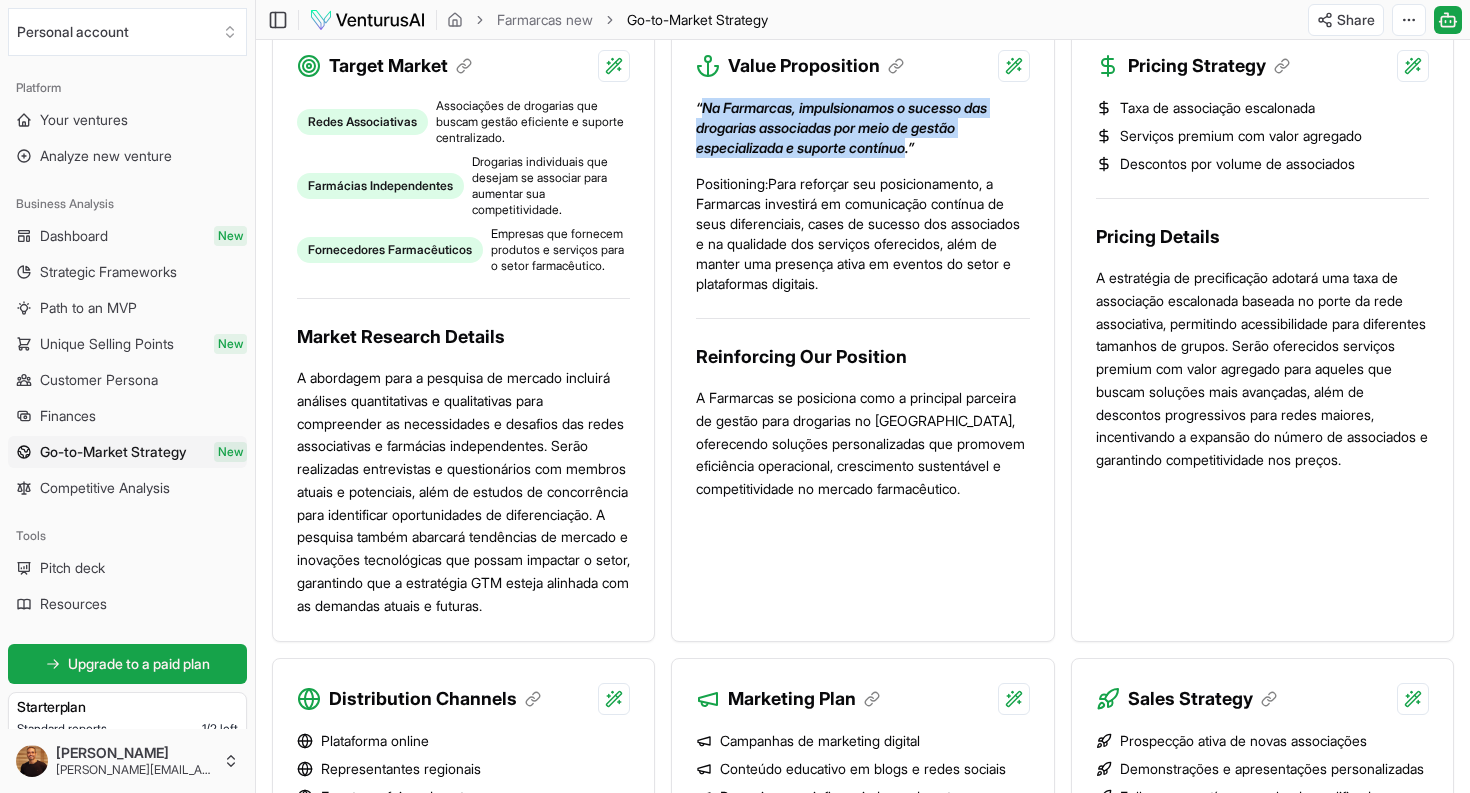 drag, startPoint x: 921, startPoint y: 207, endPoint x: 742, endPoint y: 166, distance: 183.63551 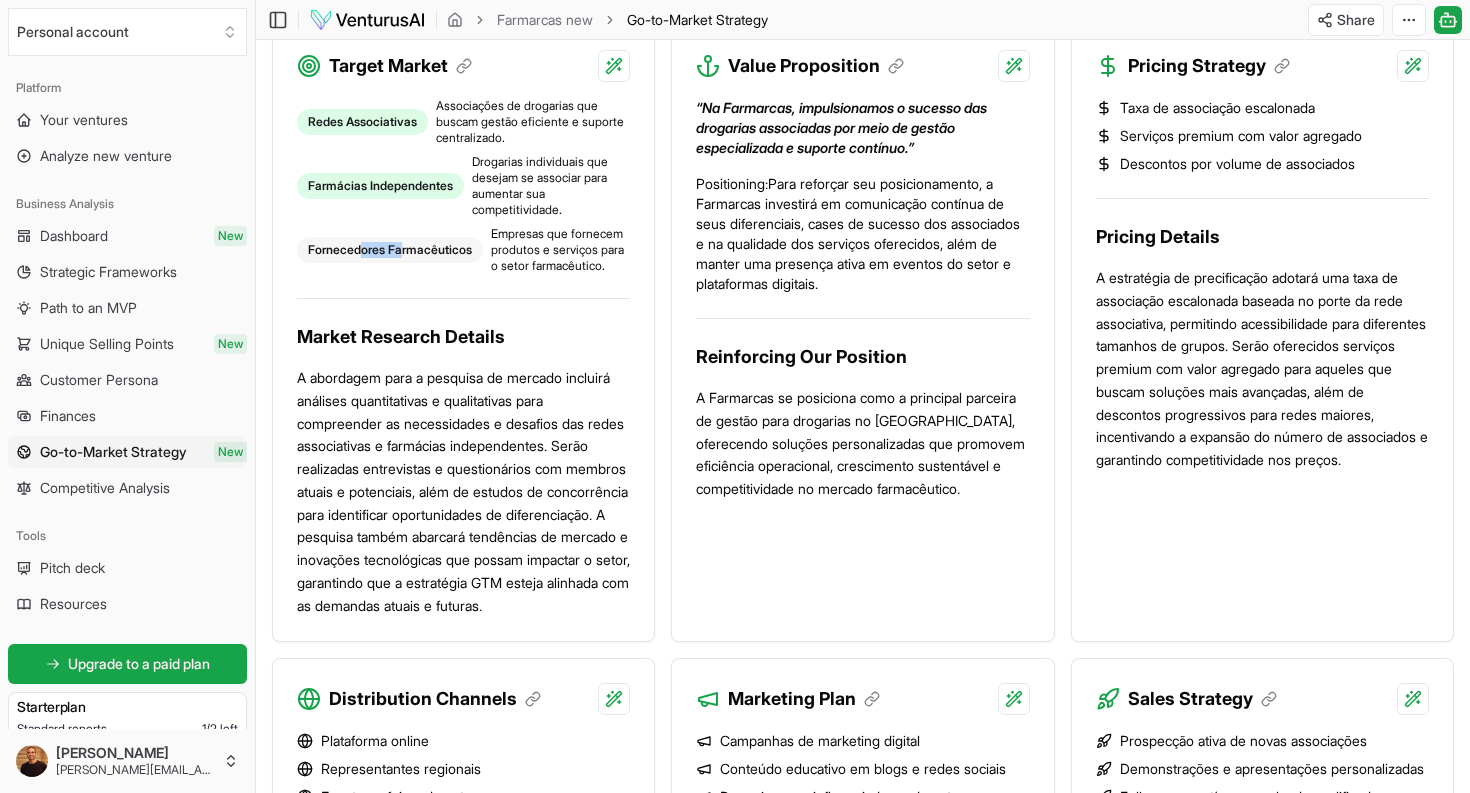 drag, startPoint x: 360, startPoint y: 314, endPoint x: 406, endPoint y: 315, distance: 46.010868 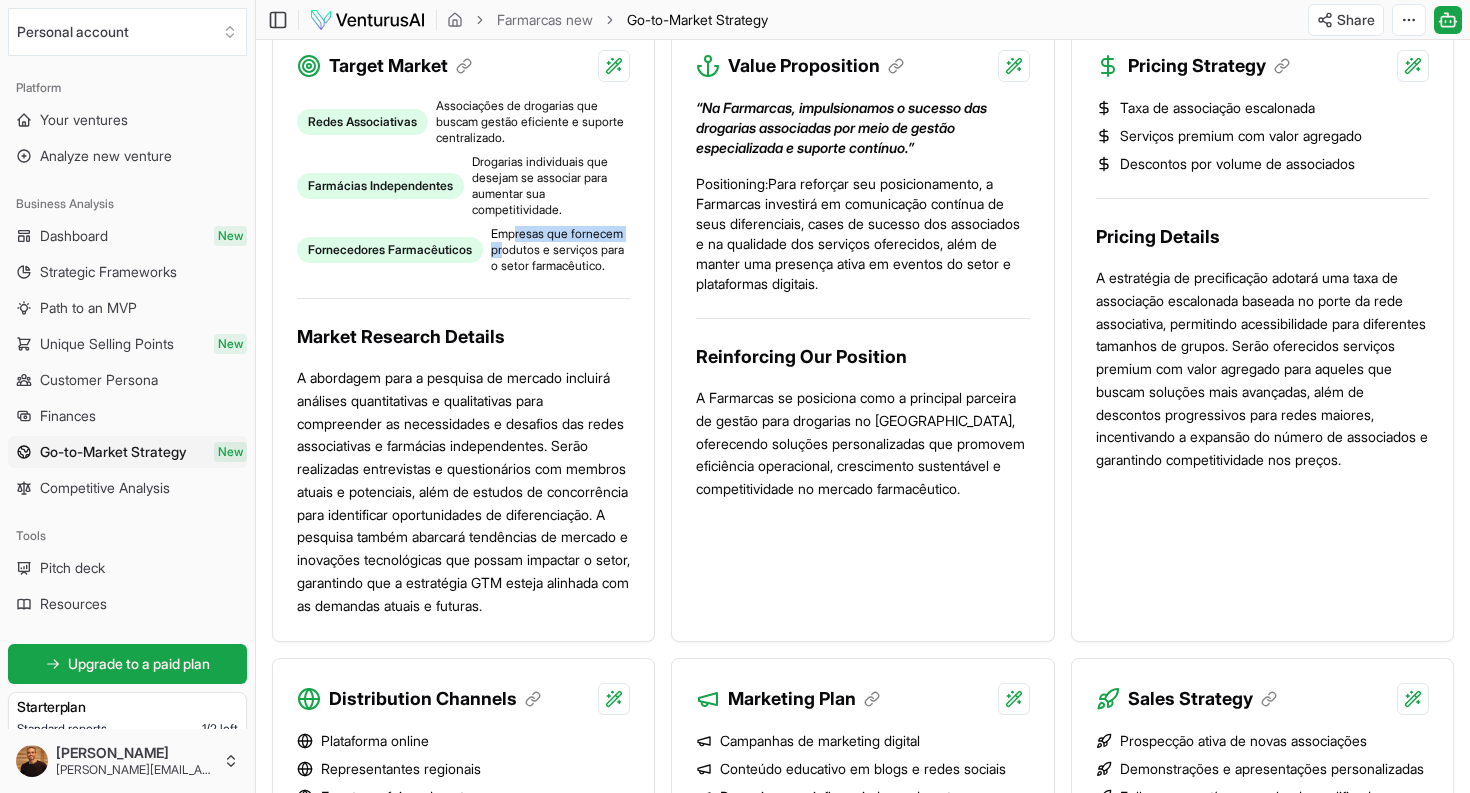 drag, startPoint x: 532, startPoint y: 297, endPoint x: 568, endPoint y: 311, distance: 38.626415 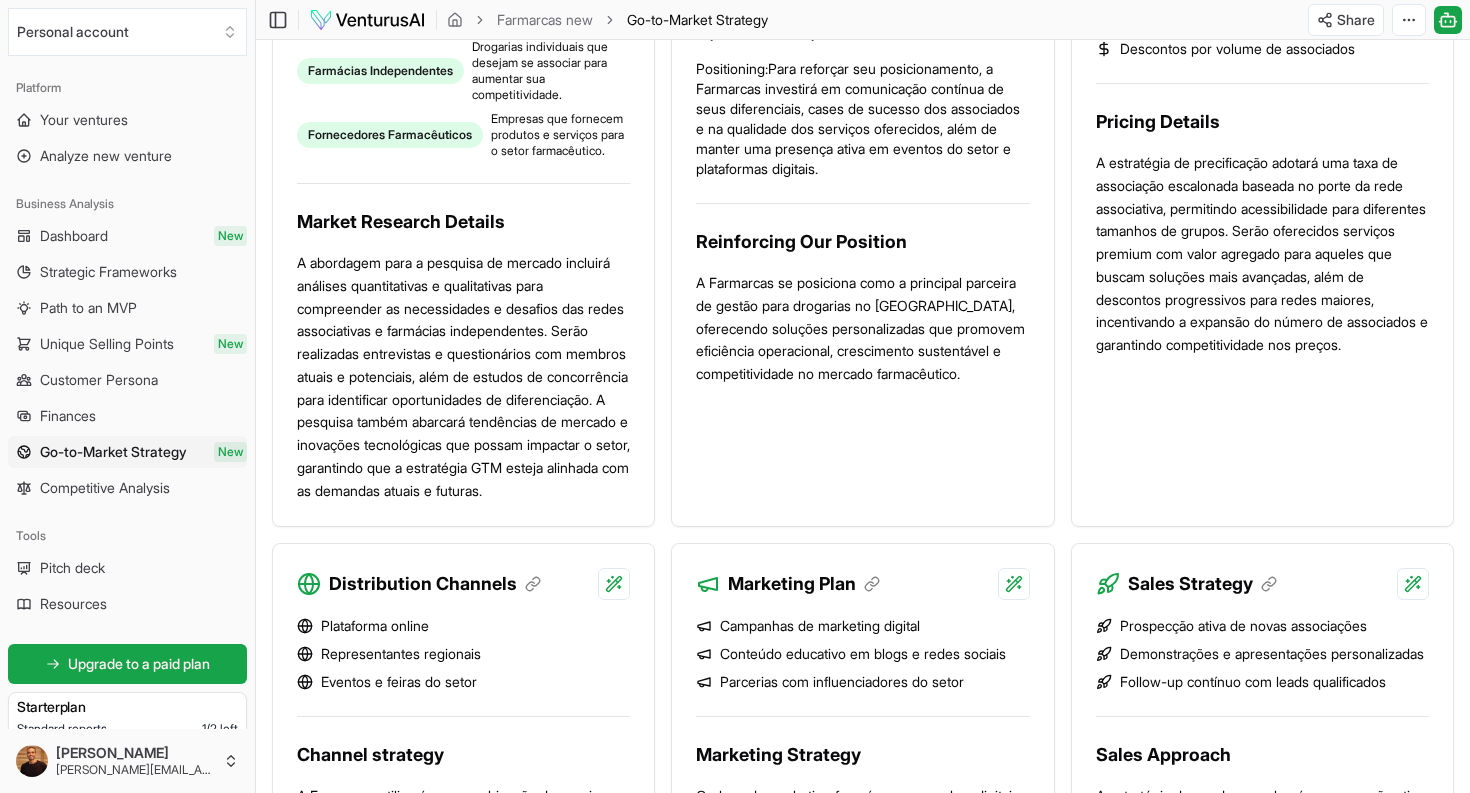 scroll, scrollTop: 997, scrollLeft: 0, axis: vertical 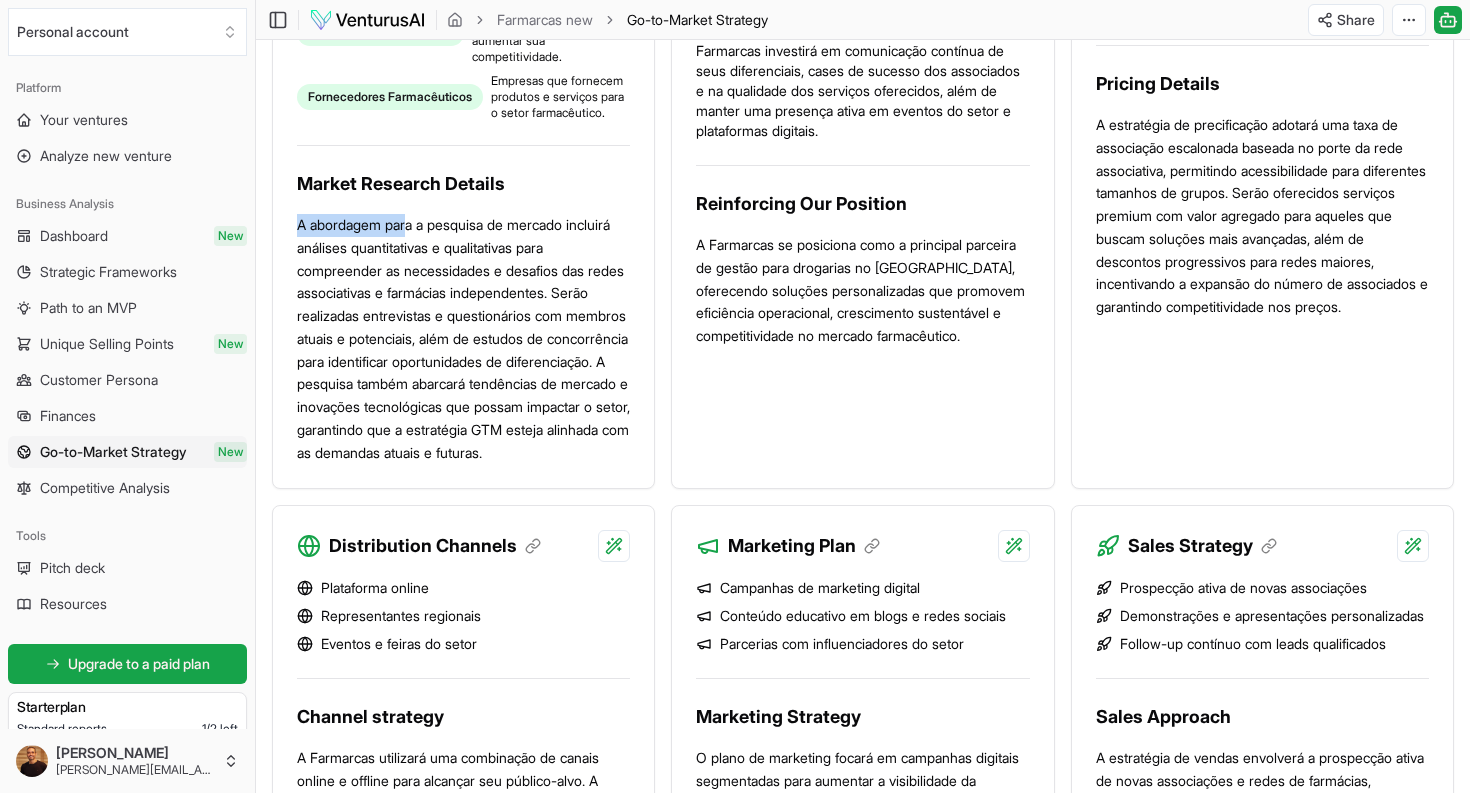 drag, startPoint x: 302, startPoint y: 301, endPoint x: 411, endPoint y: 305, distance: 109.07337 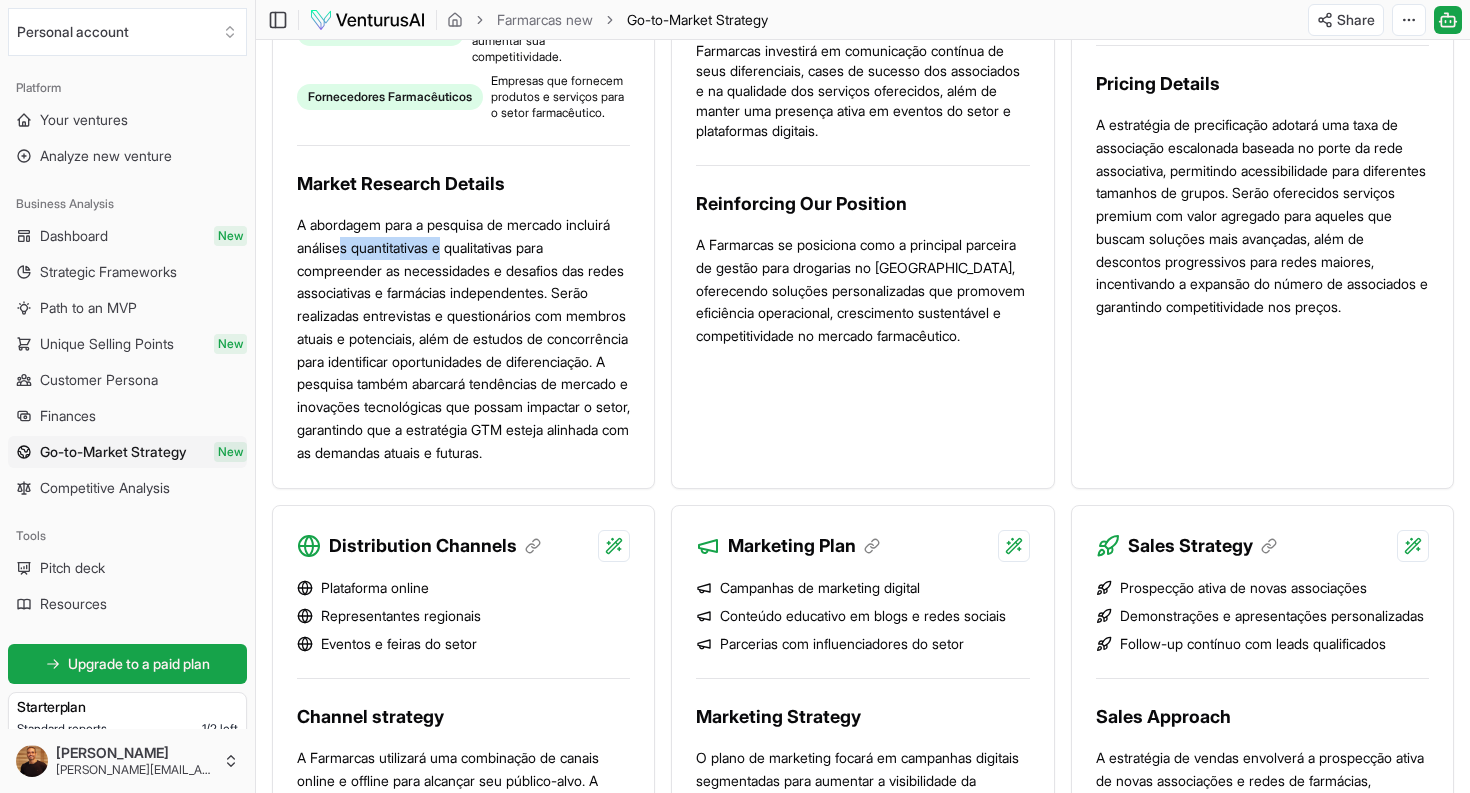 drag, startPoint x: 378, startPoint y: 320, endPoint x: 452, endPoint y: 317, distance: 74.06078 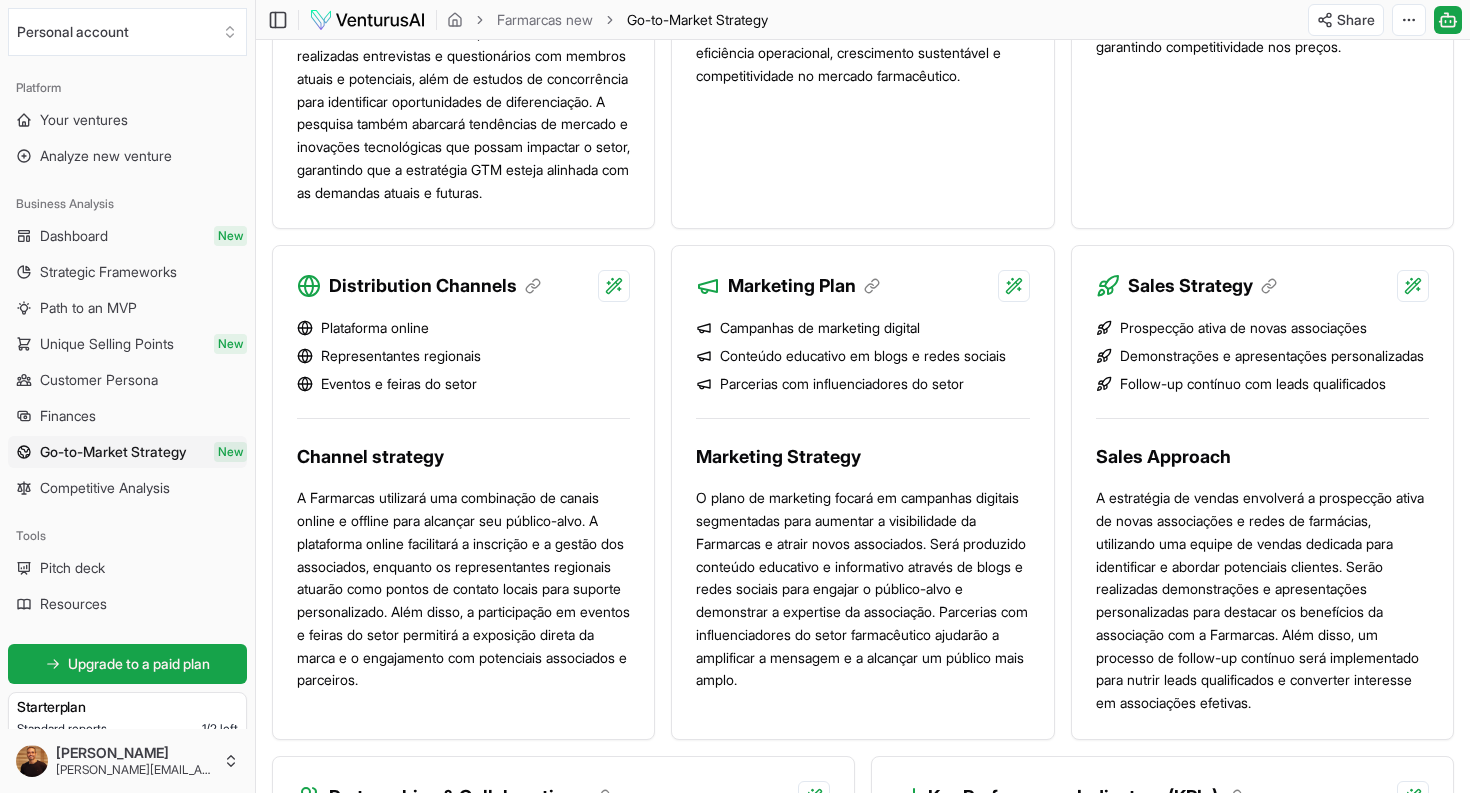 scroll, scrollTop: 1271, scrollLeft: 0, axis: vertical 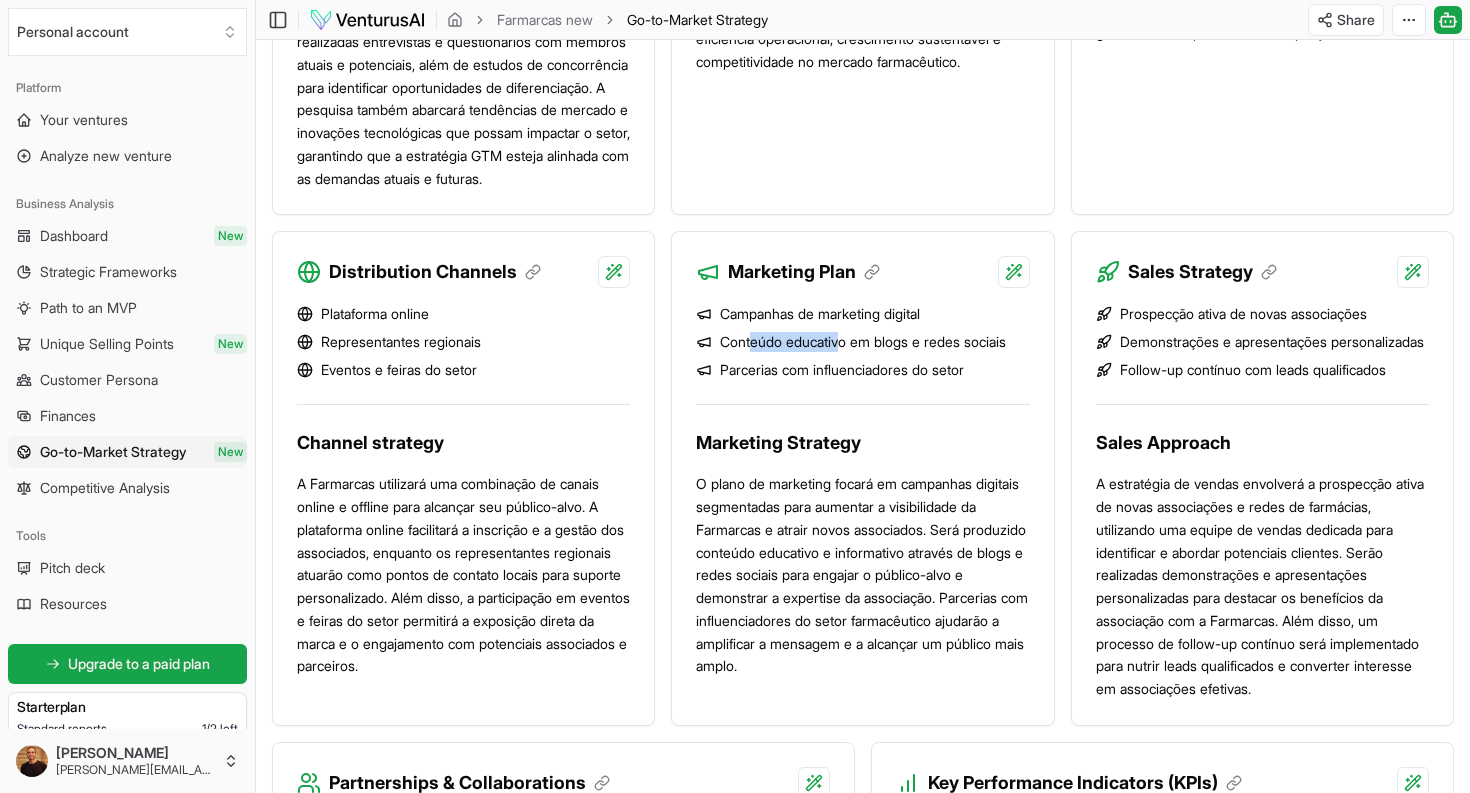 drag, startPoint x: 816, startPoint y: 437, endPoint x: 848, endPoint y: 437, distance: 32 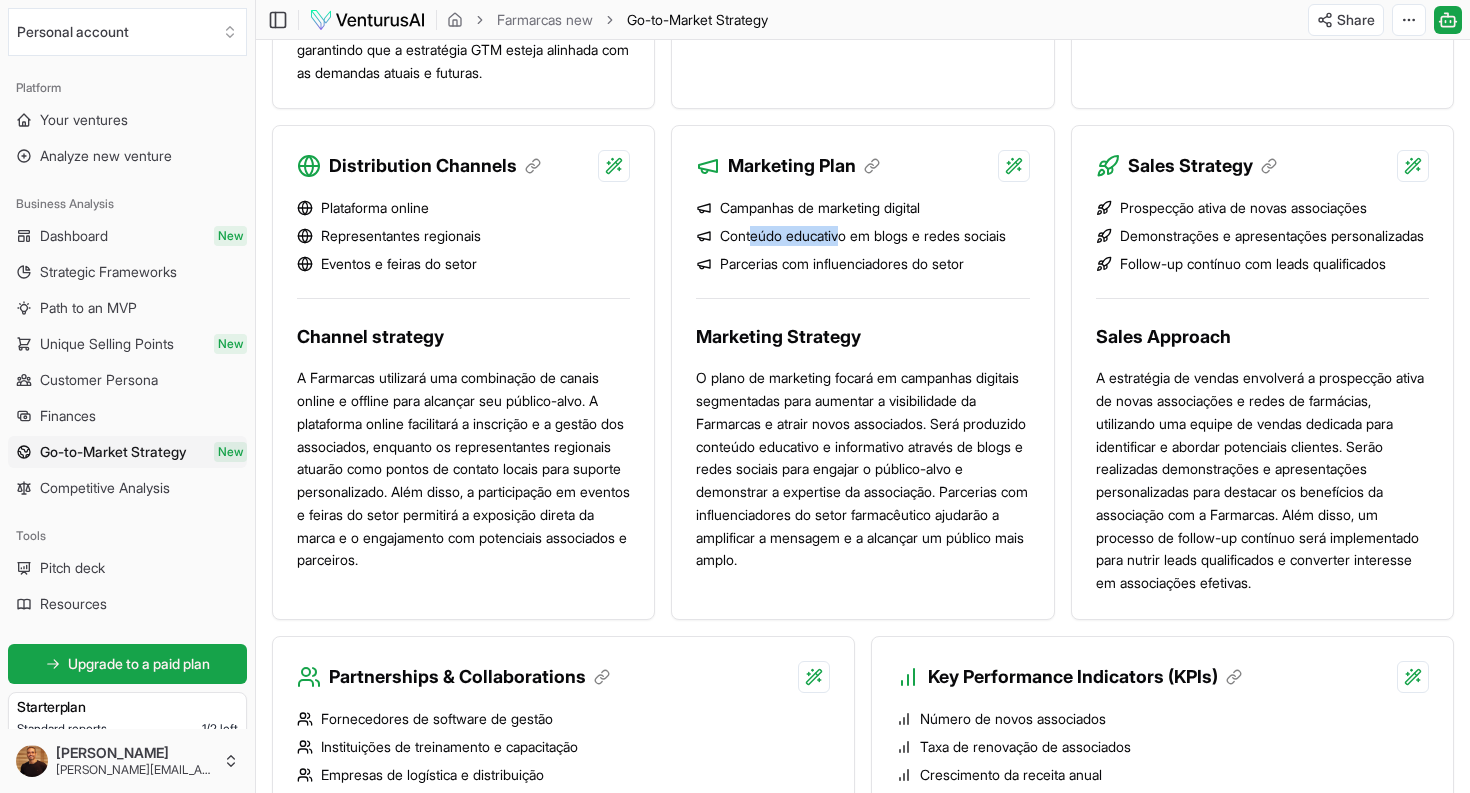 scroll, scrollTop: 1367, scrollLeft: 0, axis: vertical 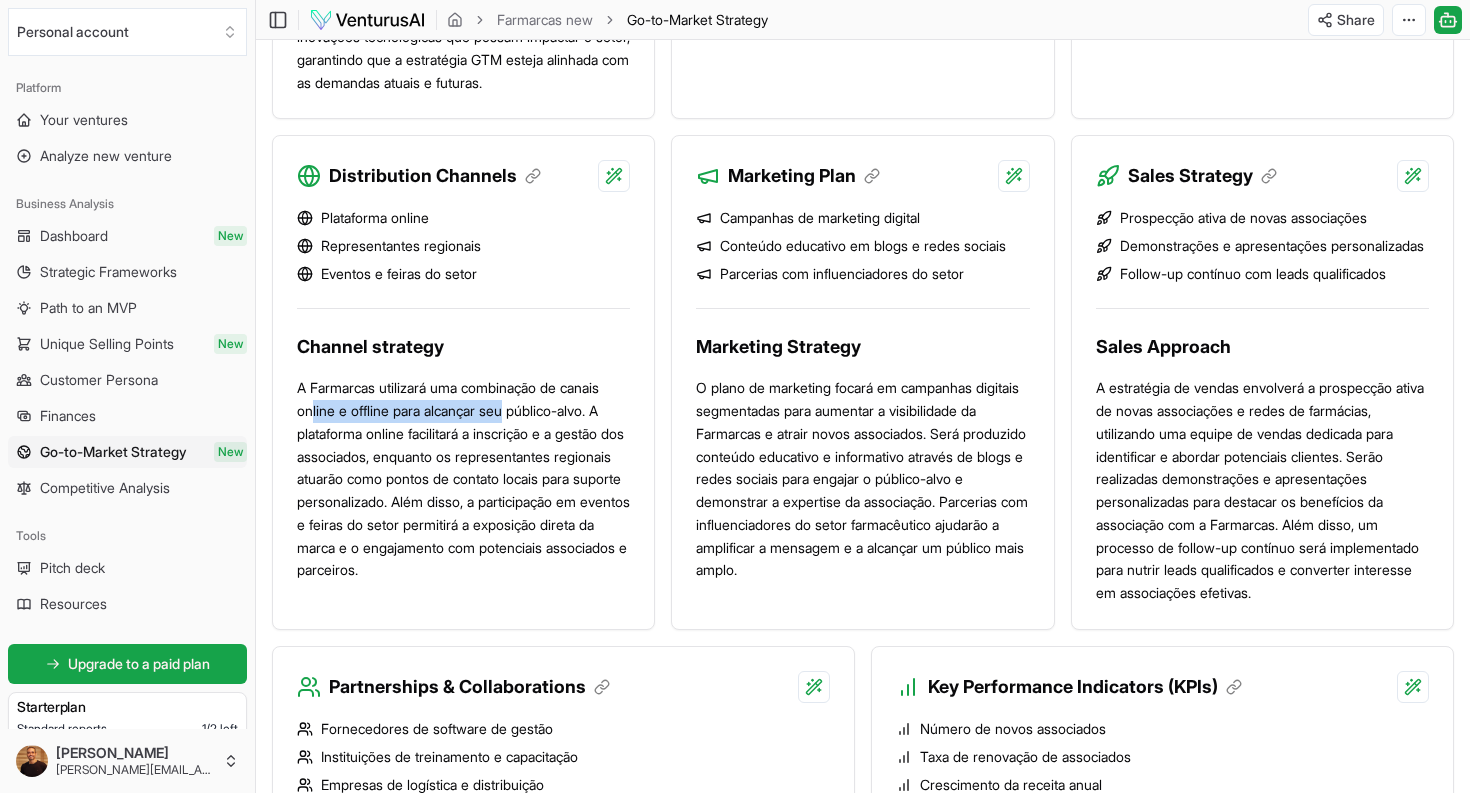 drag, startPoint x: 313, startPoint y: 503, endPoint x: 517, endPoint y: 501, distance: 204.0098 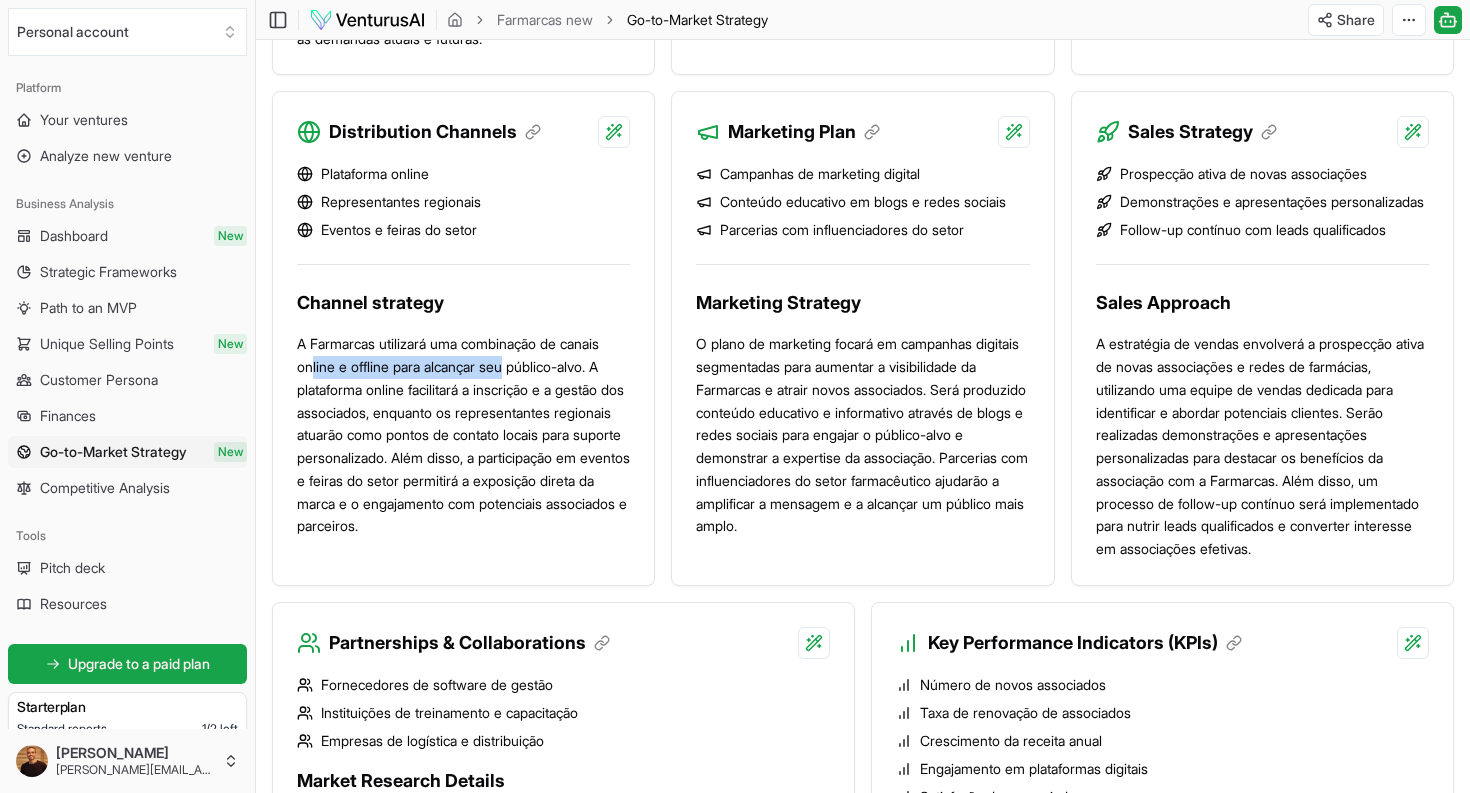 scroll, scrollTop: 1412, scrollLeft: 0, axis: vertical 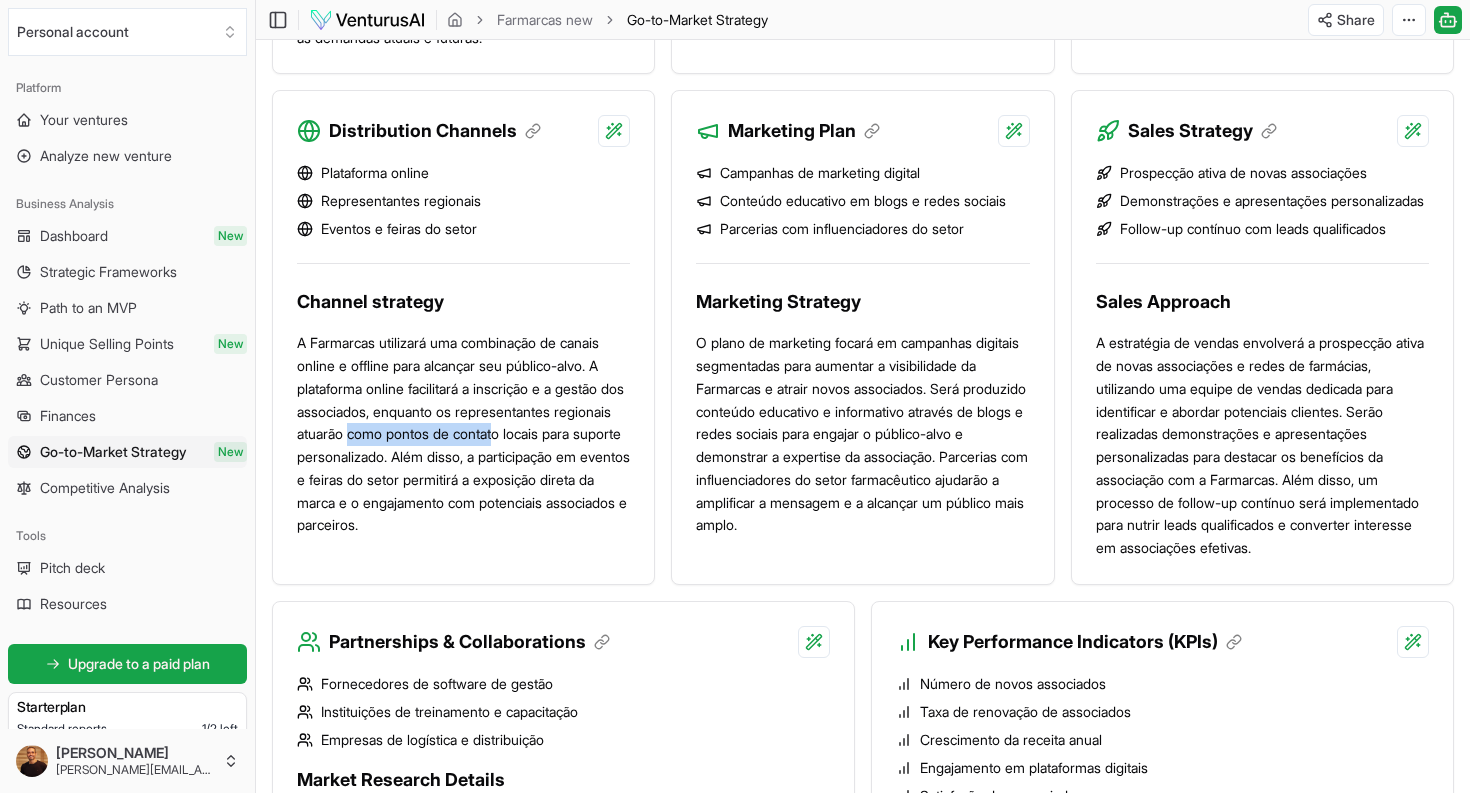 drag, startPoint x: 476, startPoint y: 534, endPoint x: 570, endPoint y: 534, distance: 94 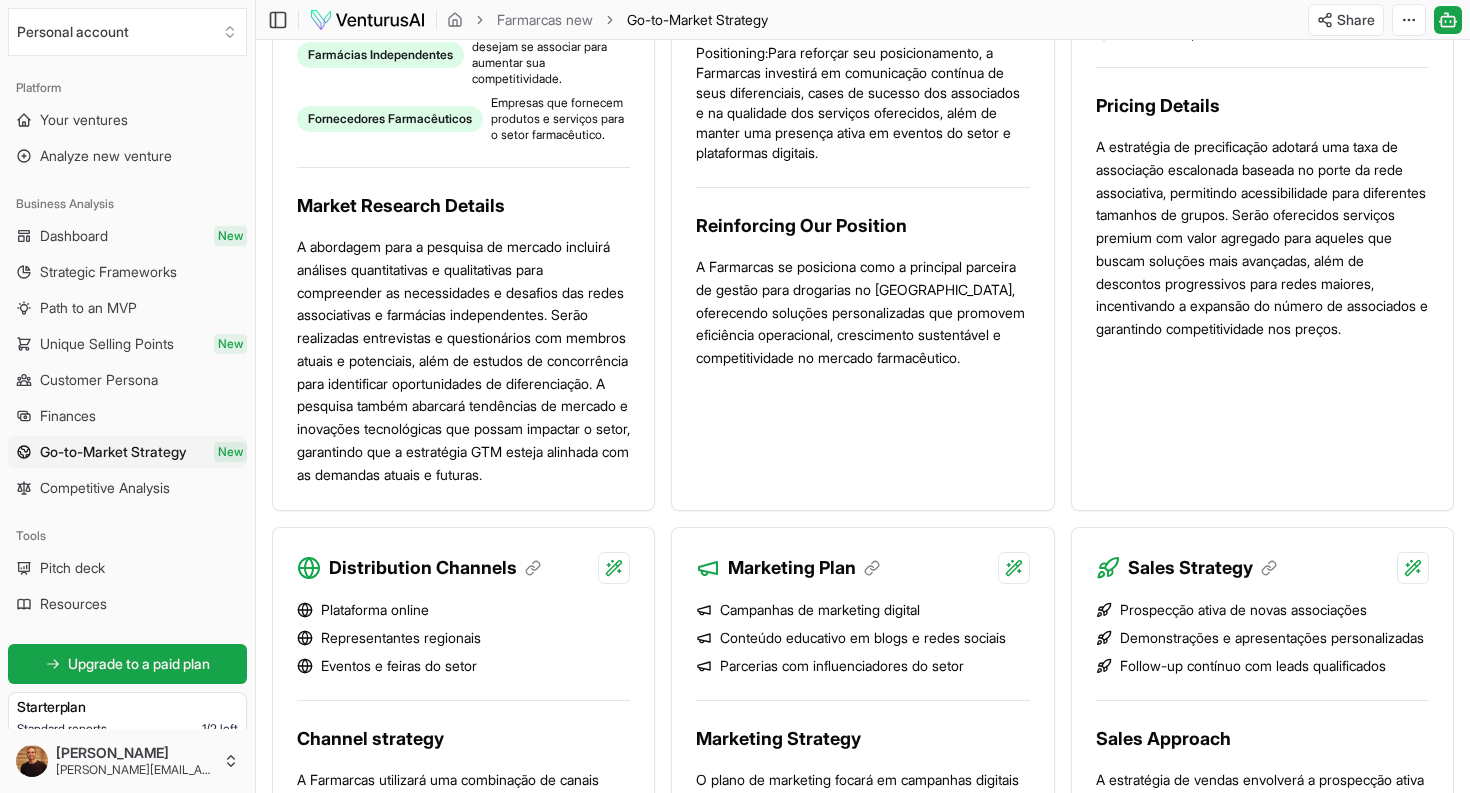 scroll, scrollTop: 978, scrollLeft: 0, axis: vertical 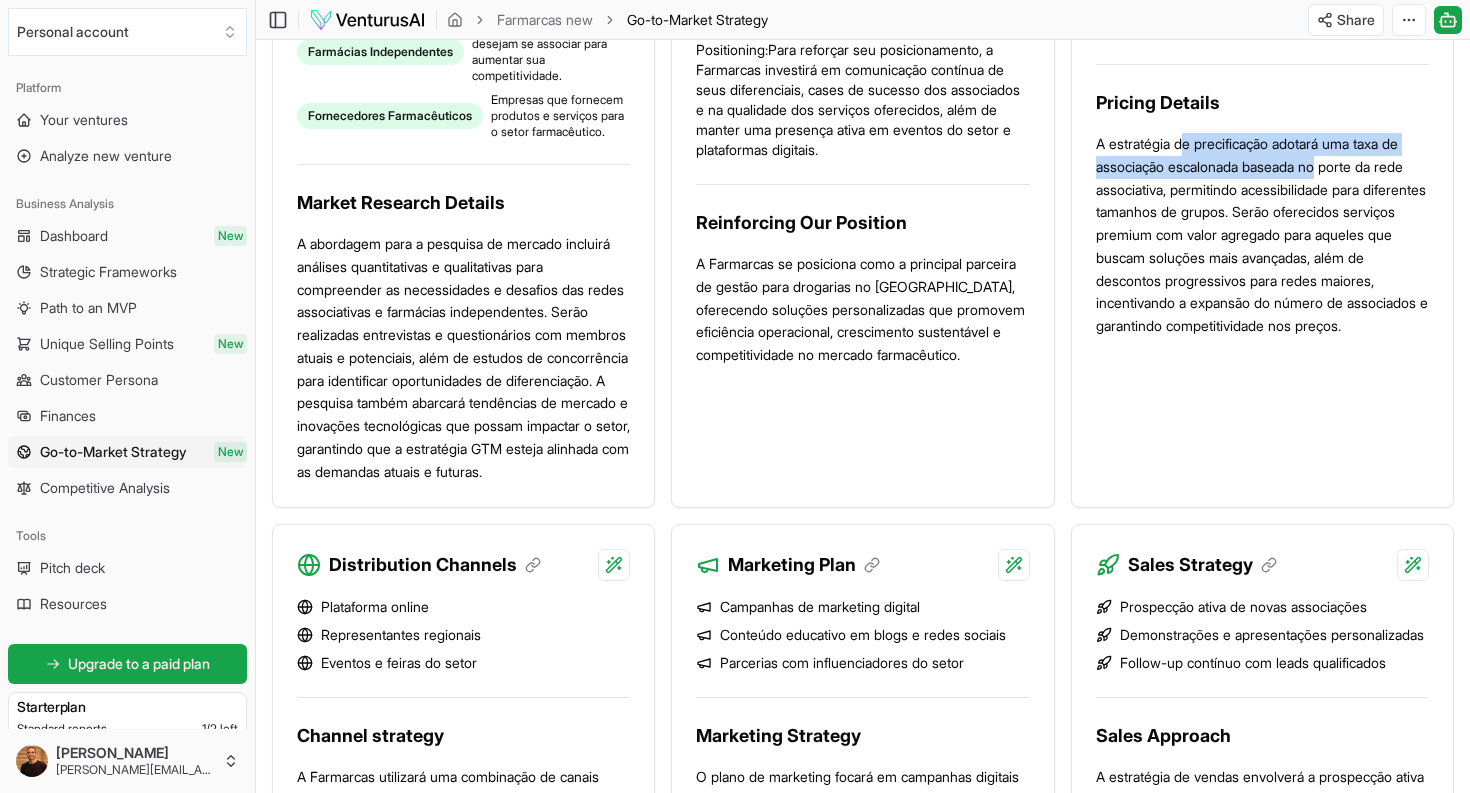 drag, startPoint x: 1195, startPoint y: 201, endPoint x: 1334, endPoint y: 224, distance: 140.89003 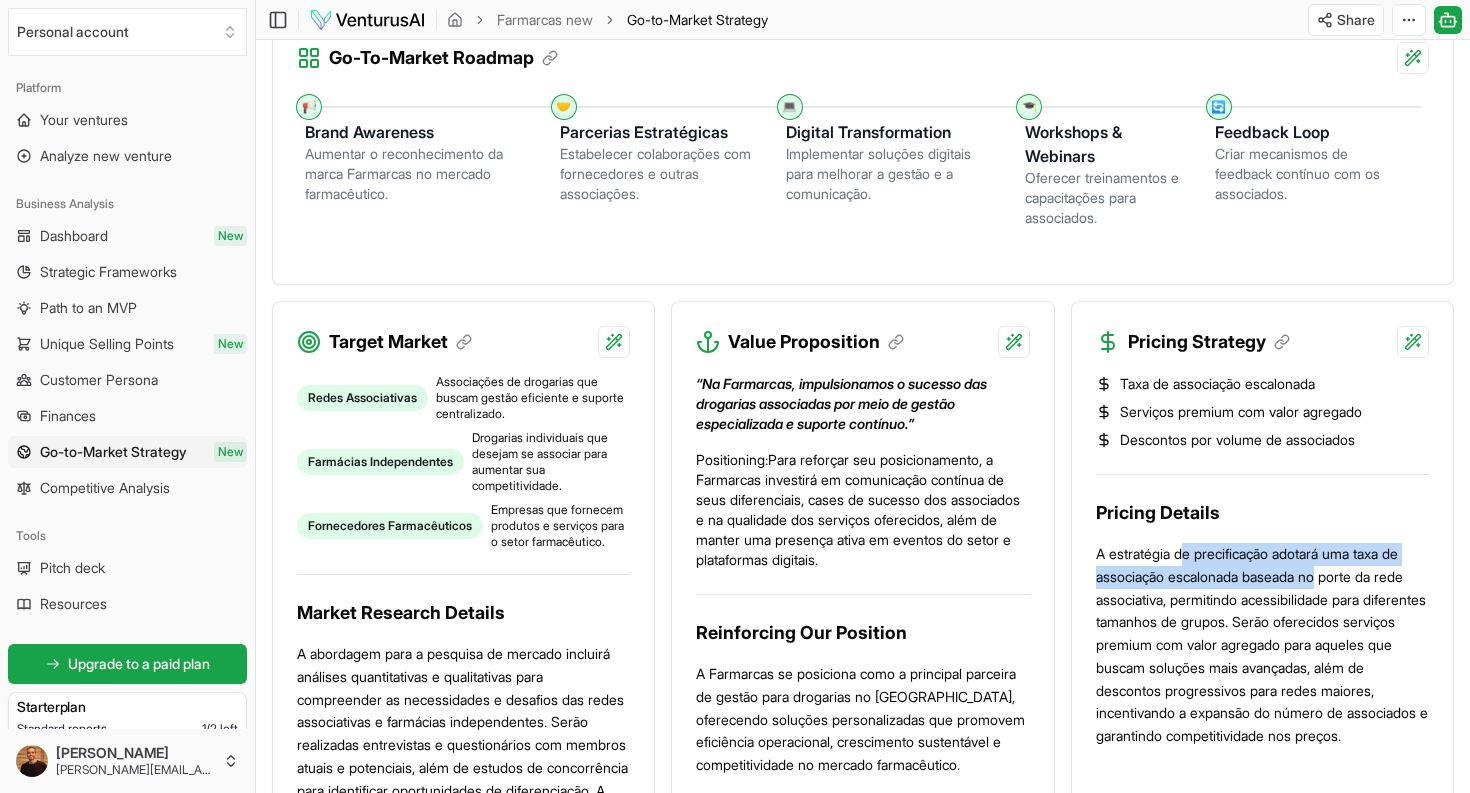 scroll, scrollTop: 567, scrollLeft: 0, axis: vertical 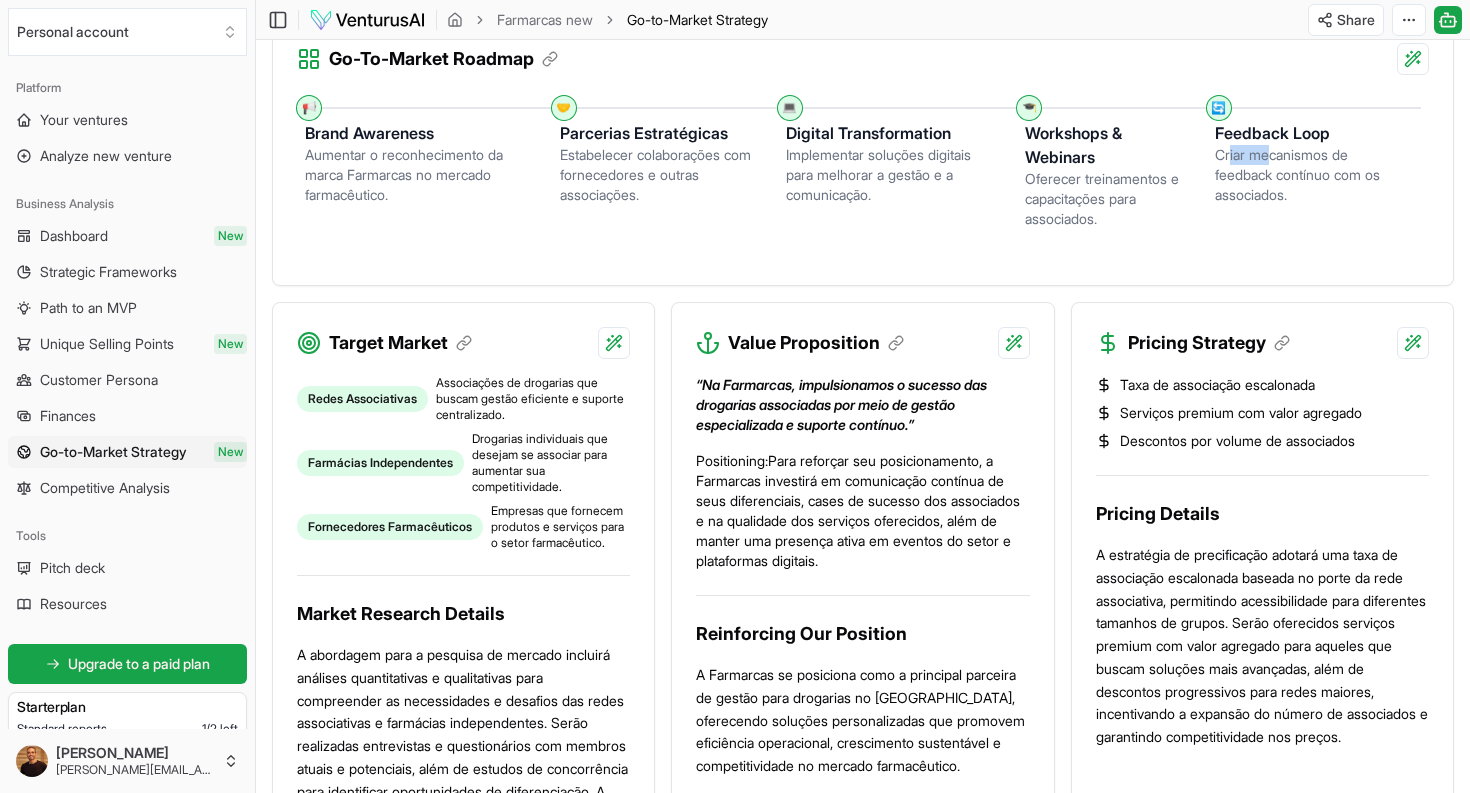 drag, startPoint x: 1229, startPoint y: 213, endPoint x: 1271, endPoint y: 213, distance: 42 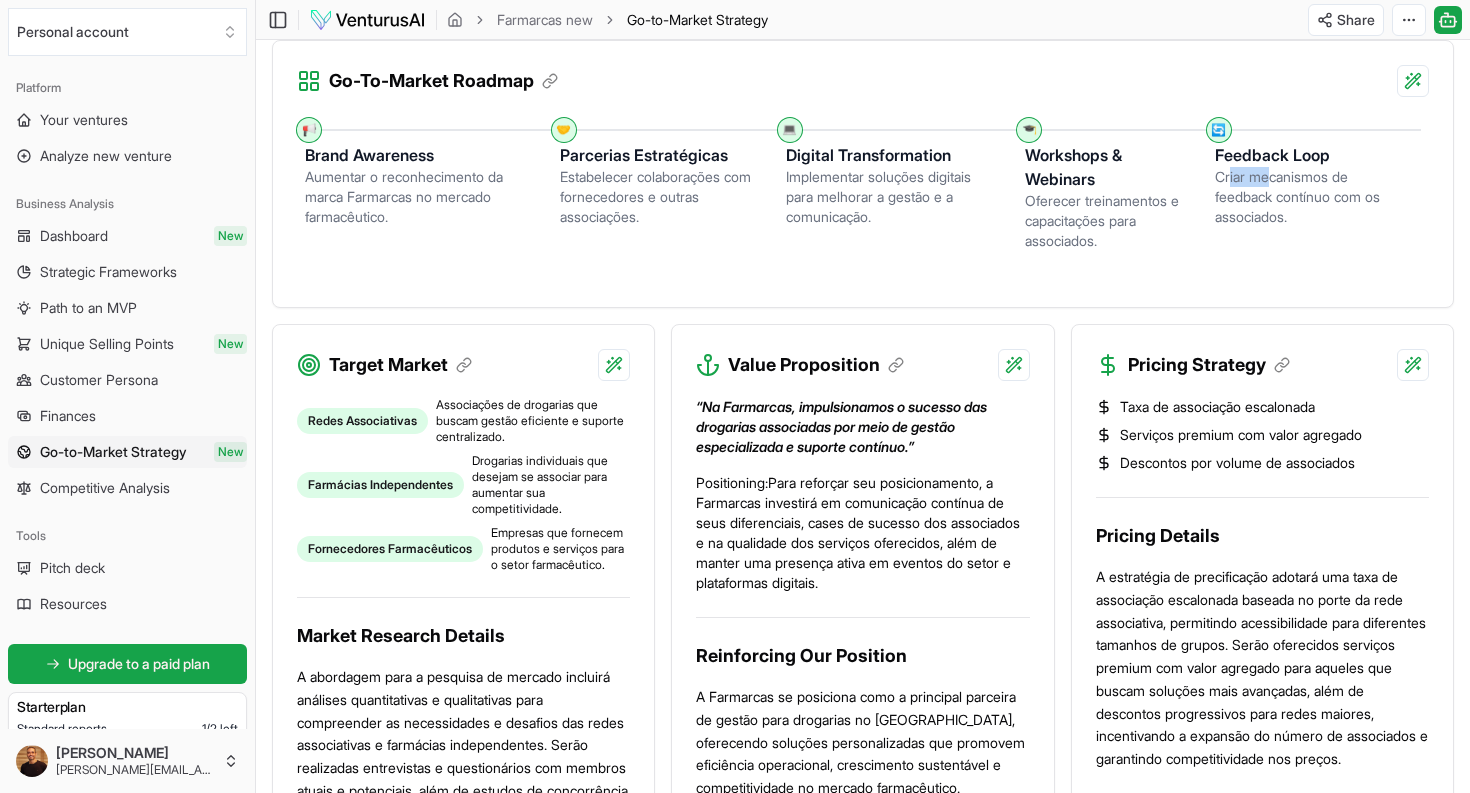 scroll, scrollTop: 542, scrollLeft: 0, axis: vertical 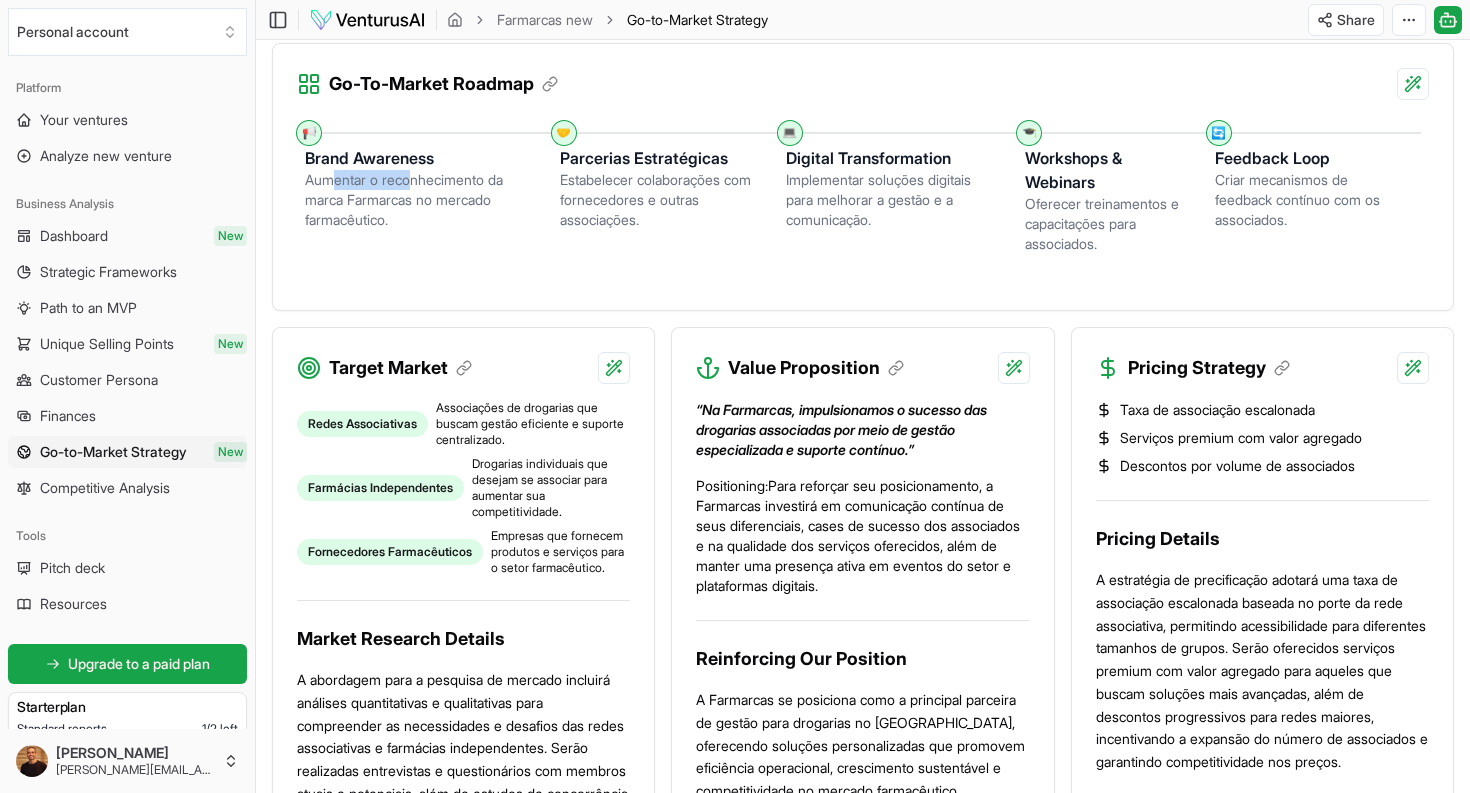 drag, startPoint x: 377, startPoint y: 238, endPoint x: 390, endPoint y: 254, distance: 20.615528 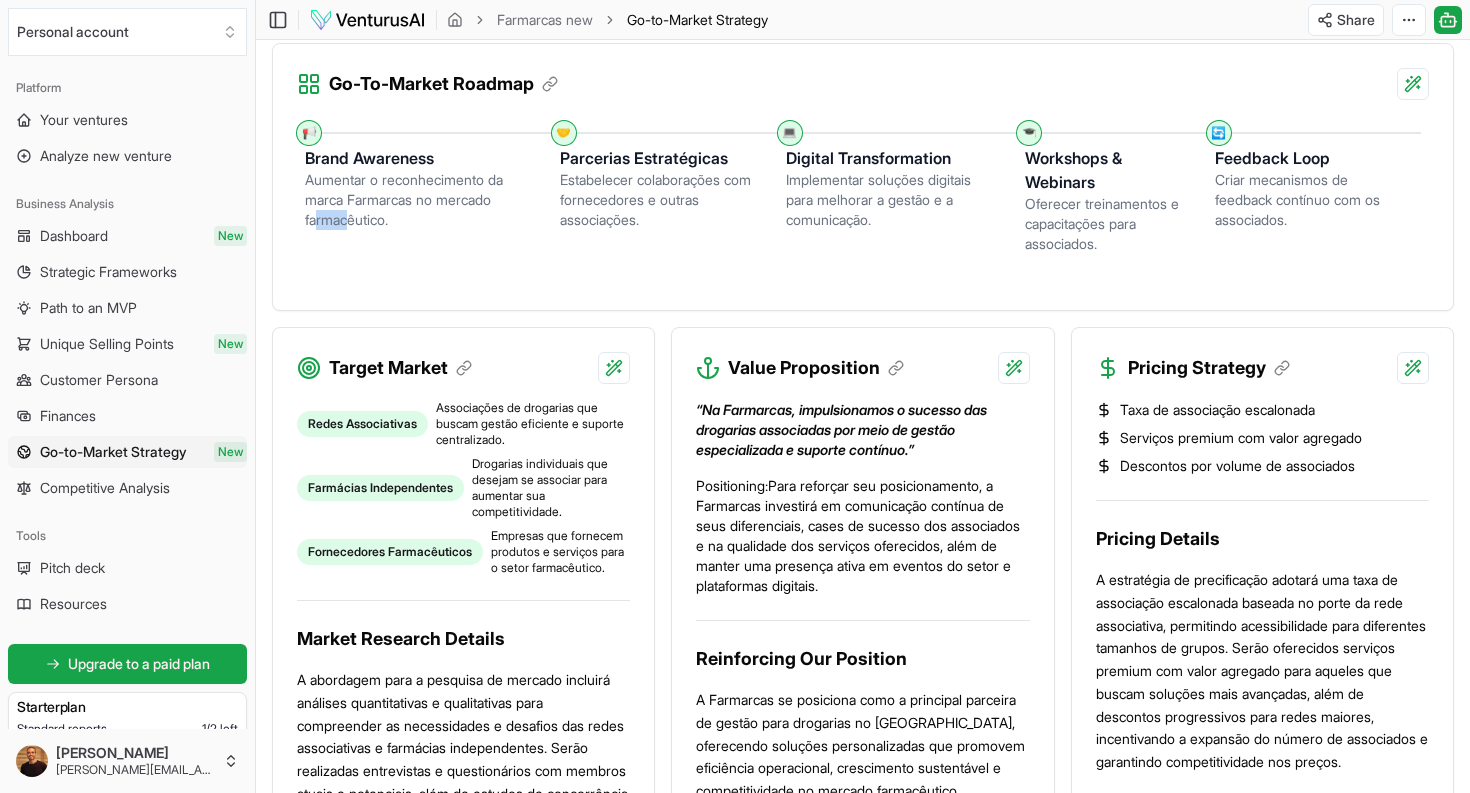 drag, startPoint x: 329, startPoint y: 273, endPoint x: 452, endPoint y: 268, distance: 123.101585 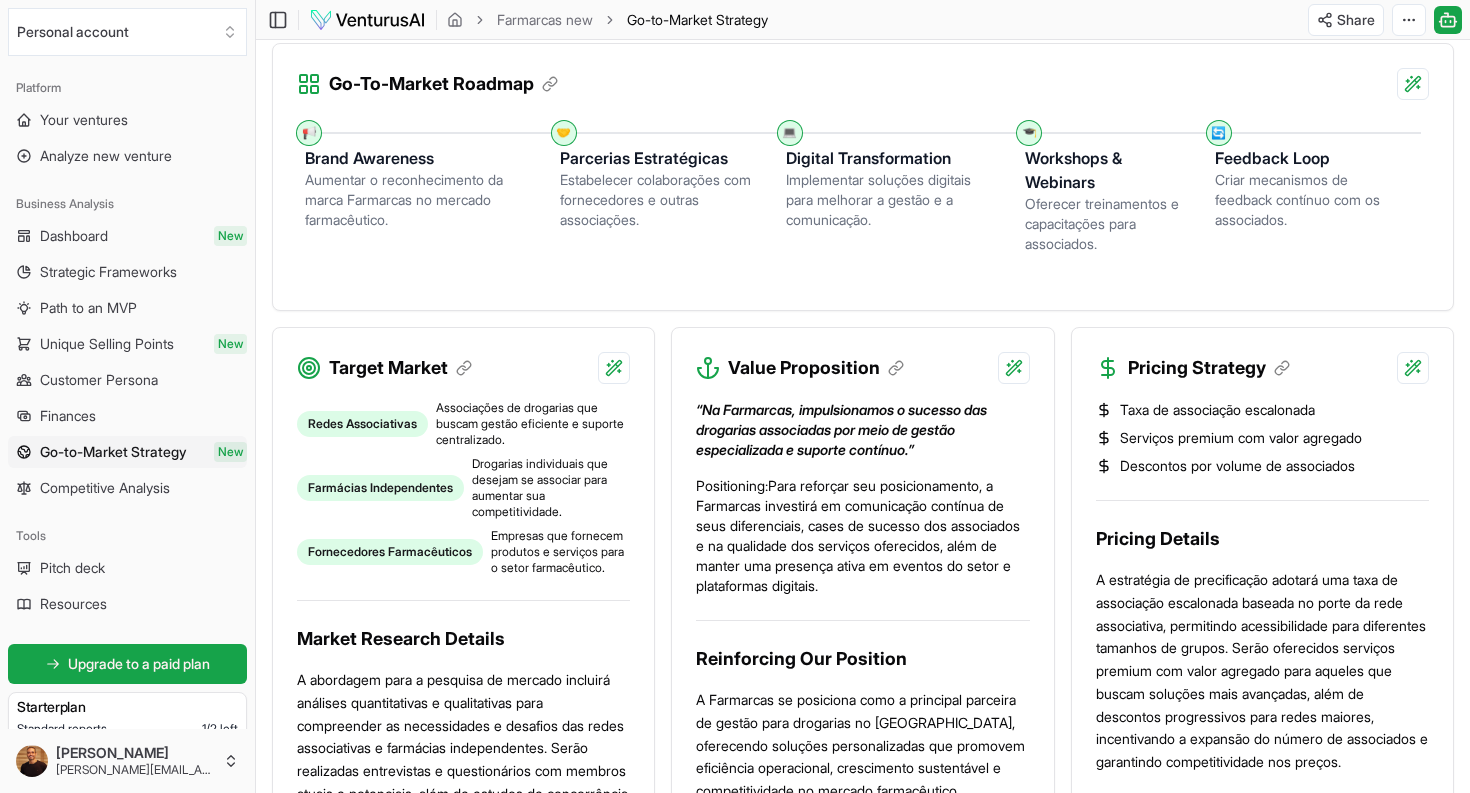 click on "Oferecer treinamentos e capacitações para associados." at bounding box center [1104, 224] 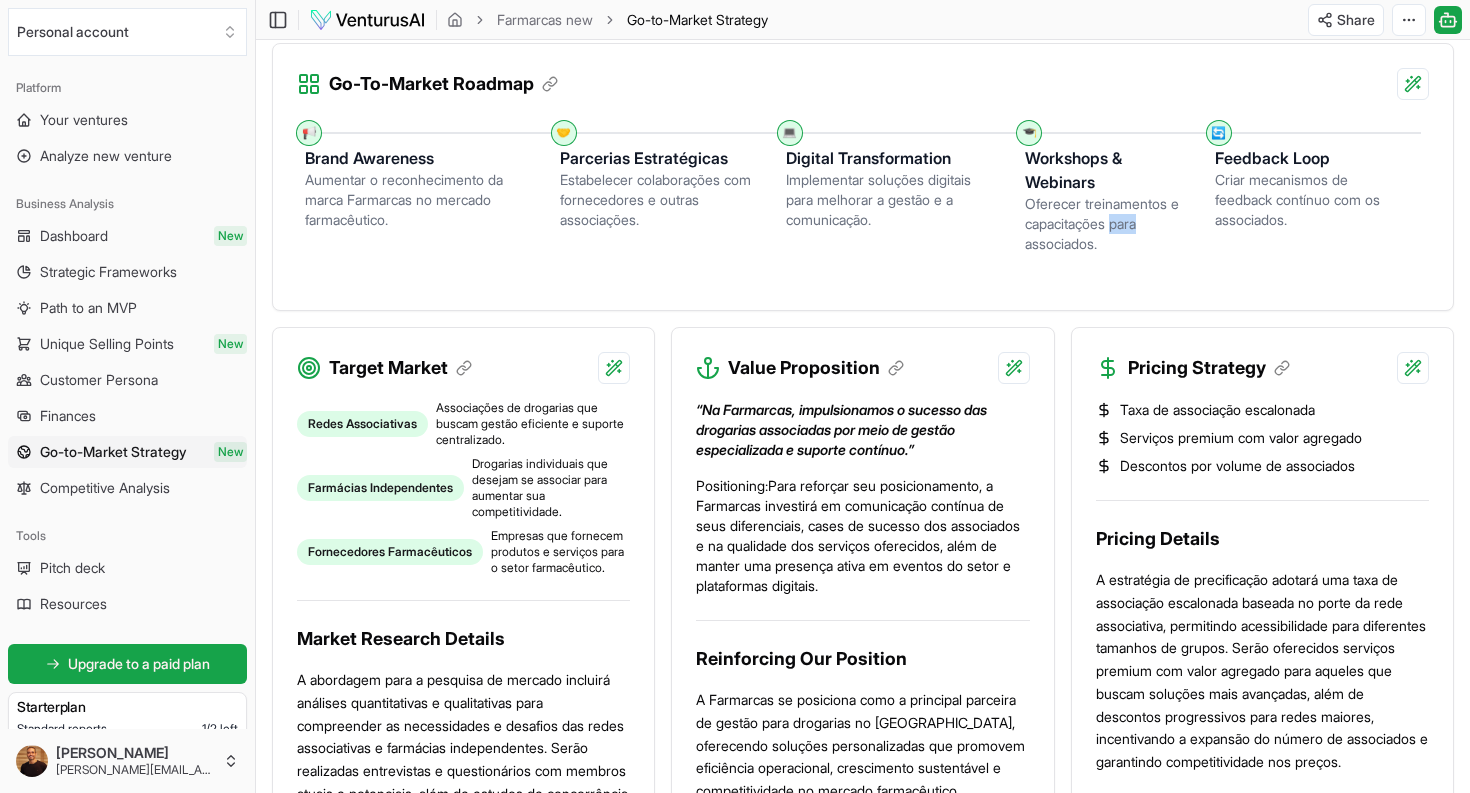click on "Oferecer treinamentos e capacitações para associados." at bounding box center (1104, 224) 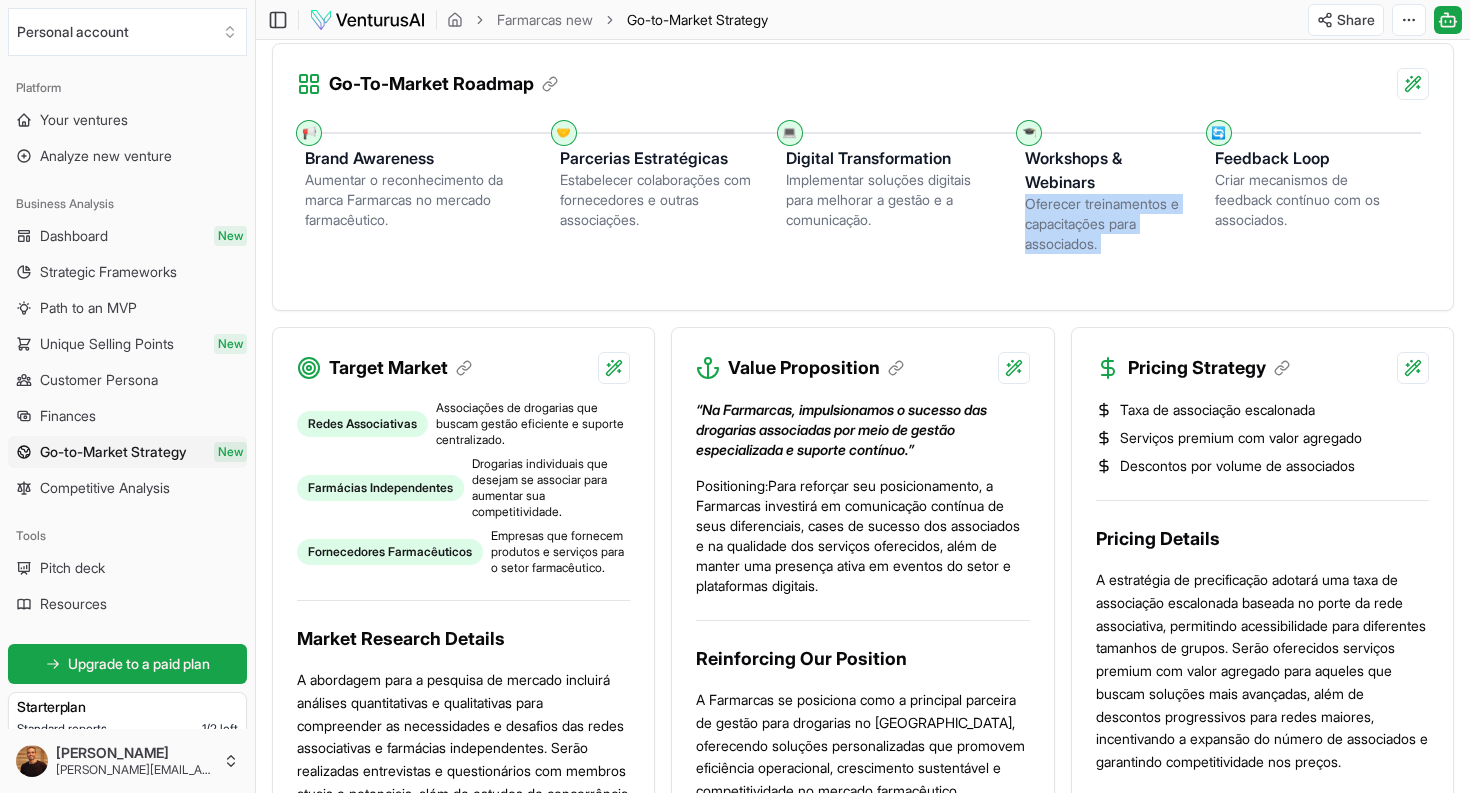 click on "Oferecer treinamentos e capacitações para associados." at bounding box center (1104, 224) 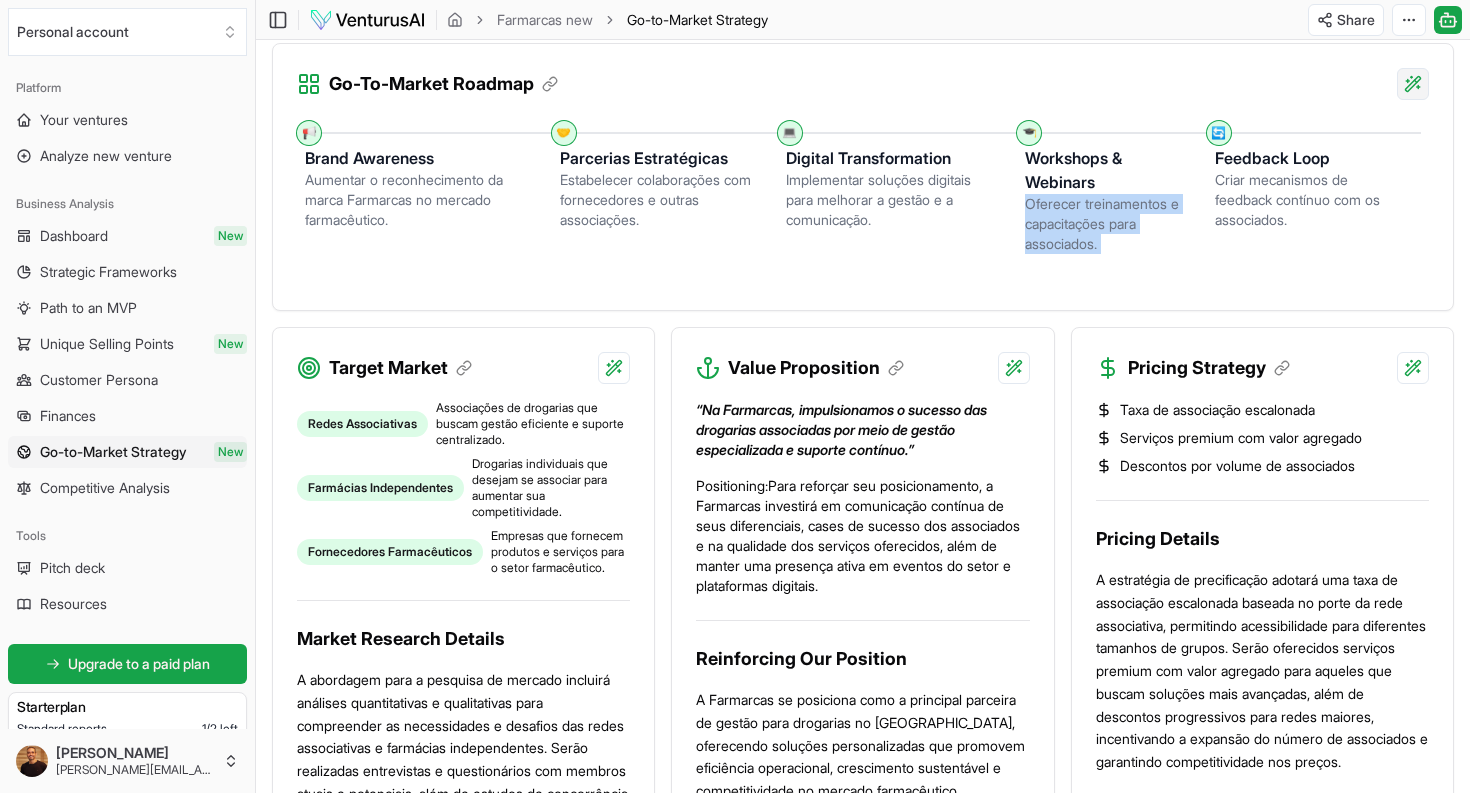 click on "We value your privacy We use cookies to enhance your browsing experience, serve personalized ads or content, and analyze our traffic. By clicking "Accept All", you consent to our use of cookies. Customize    Accept All Customize Consent Preferences   We use cookies to help you navigate efficiently and perform certain functions. You will find detailed information about all cookies under each consent category below. The cookies that are categorized as "Necessary" are stored on your browser as they are essential for enabling the basic functionalities of the site. ...  Show more Necessary Always Active Necessary cookies are required to enable the basic features of this site, such as providing secure log-in or adjusting your consent preferences. These cookies do not store any personally identifiable data. Cookie cookieyes-consent Duration 1 year Description Cookie __cf_bm Duration 1 hour Description This cookie, set by Cloudflare, is used to support Cloudflare Bot Management.  Cookie _cfuvid Duration session lidc" at bounding box center (735, -146) 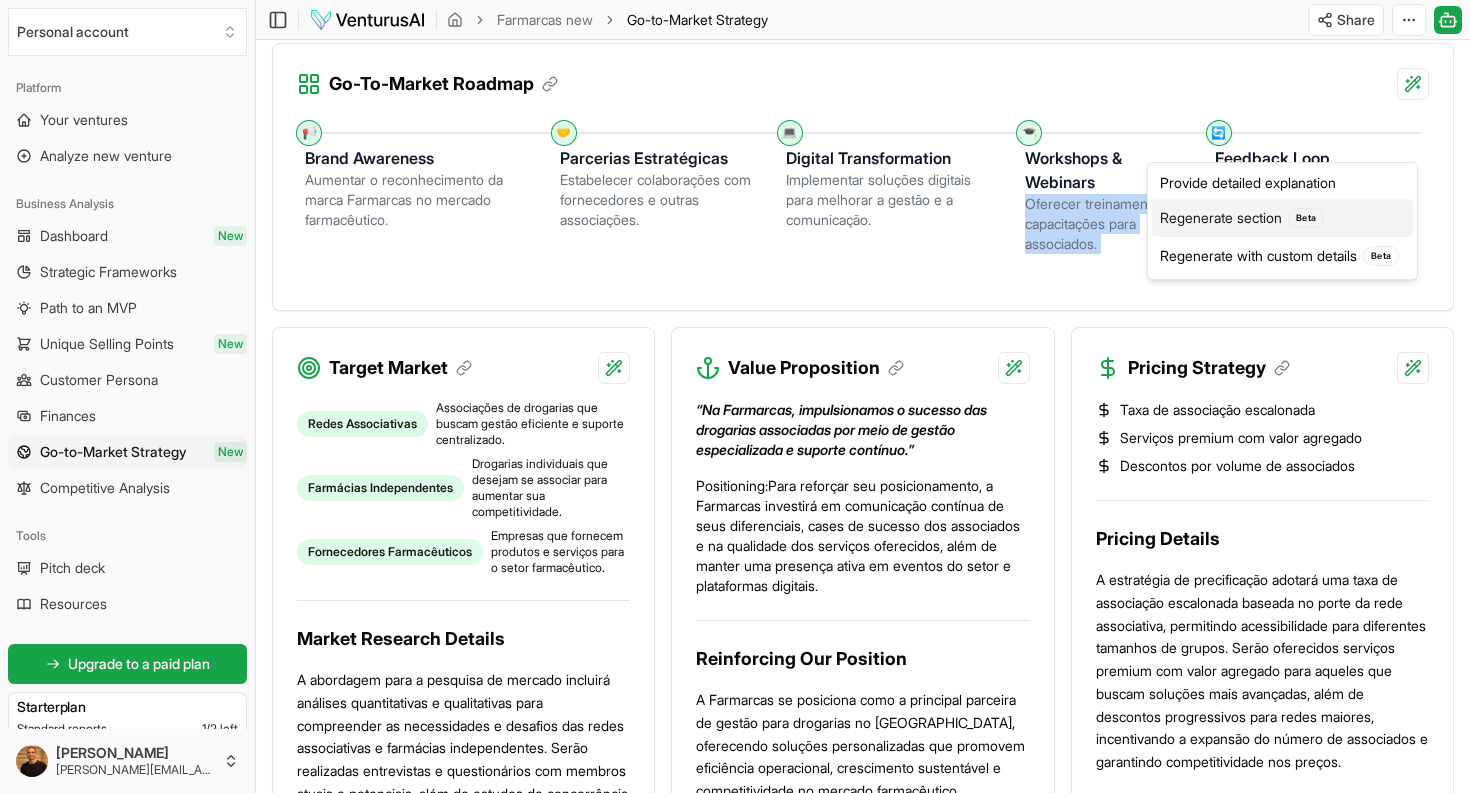 click on "Regenerate section   Beta" at bounding box center (1282, 218) 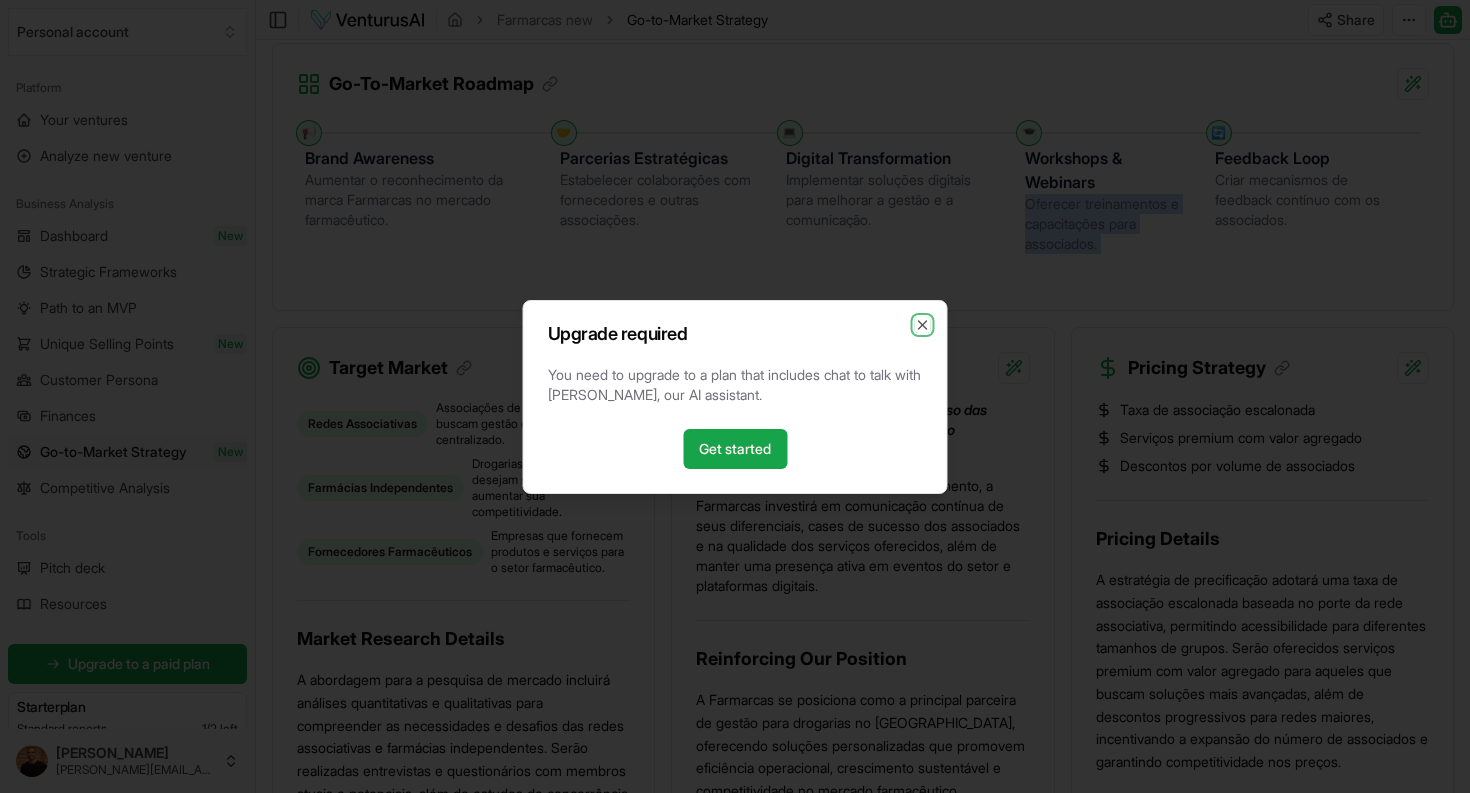 drag, startPoint x: 923, startPoint y: 325, endPoint x: 970, endPoint y: 378, distance: 70.837845 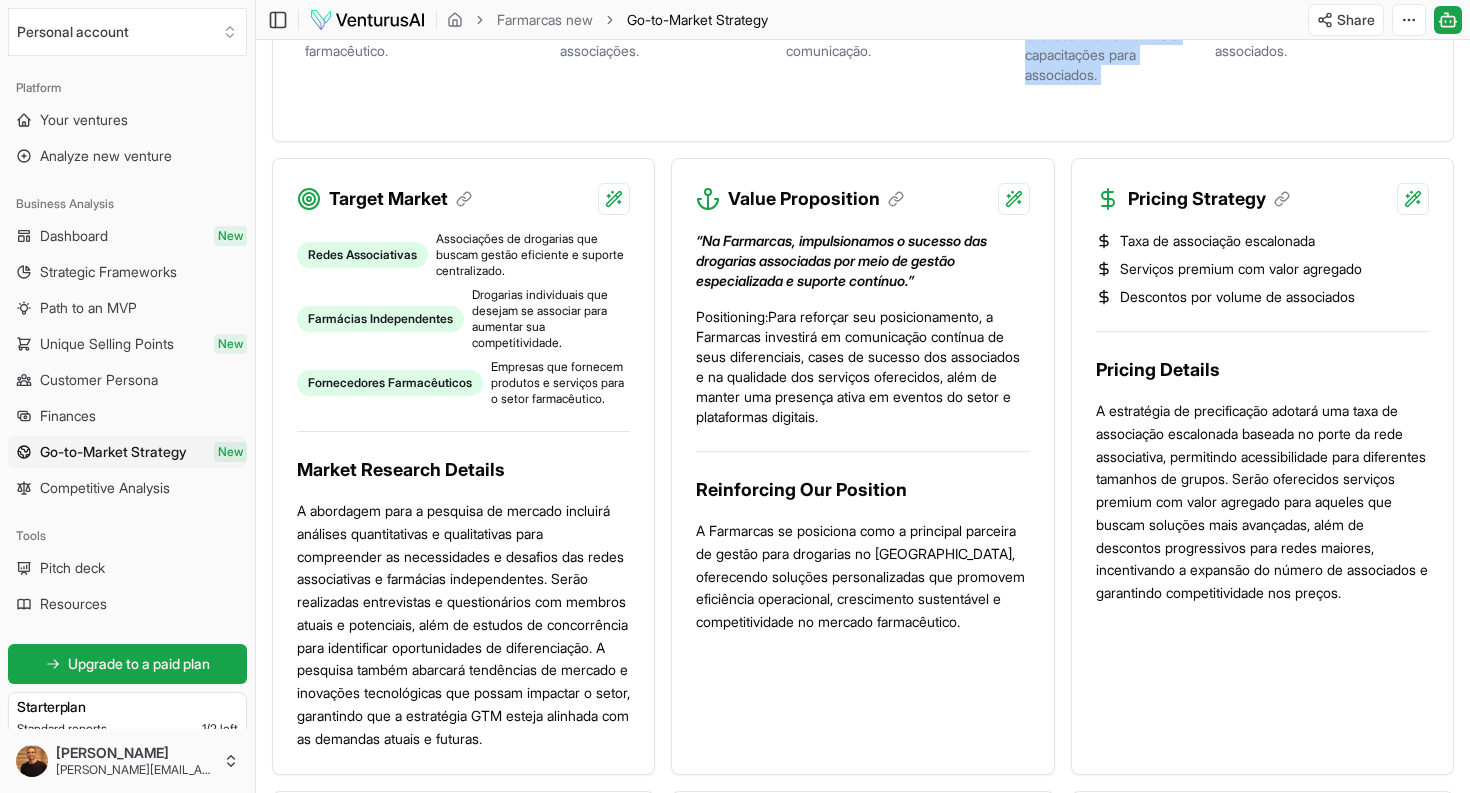 scroll, scrollTop: 744, scrollLeft: 0, axis: vertical 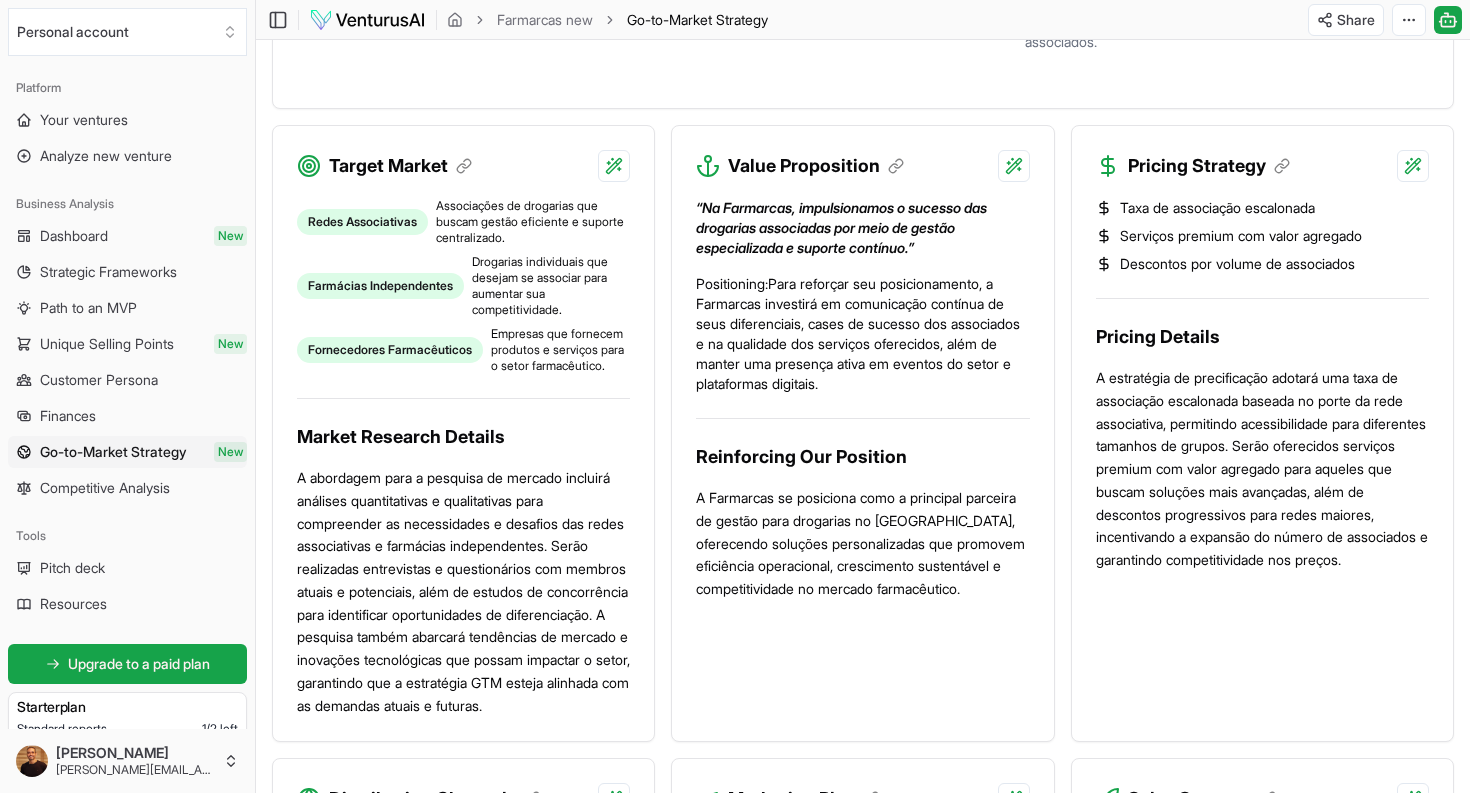 click on "Positioning:  Para reforçar seu posicionamento, a Farmarcas investirá em comunicação contínua de seus diferenciais, cases de sucesso dos associados e na qualidade dos serviços oferecidos, além de manter uma presença ativa em eventos do setor e plataformas digitais." at bounding box center (862, 334) 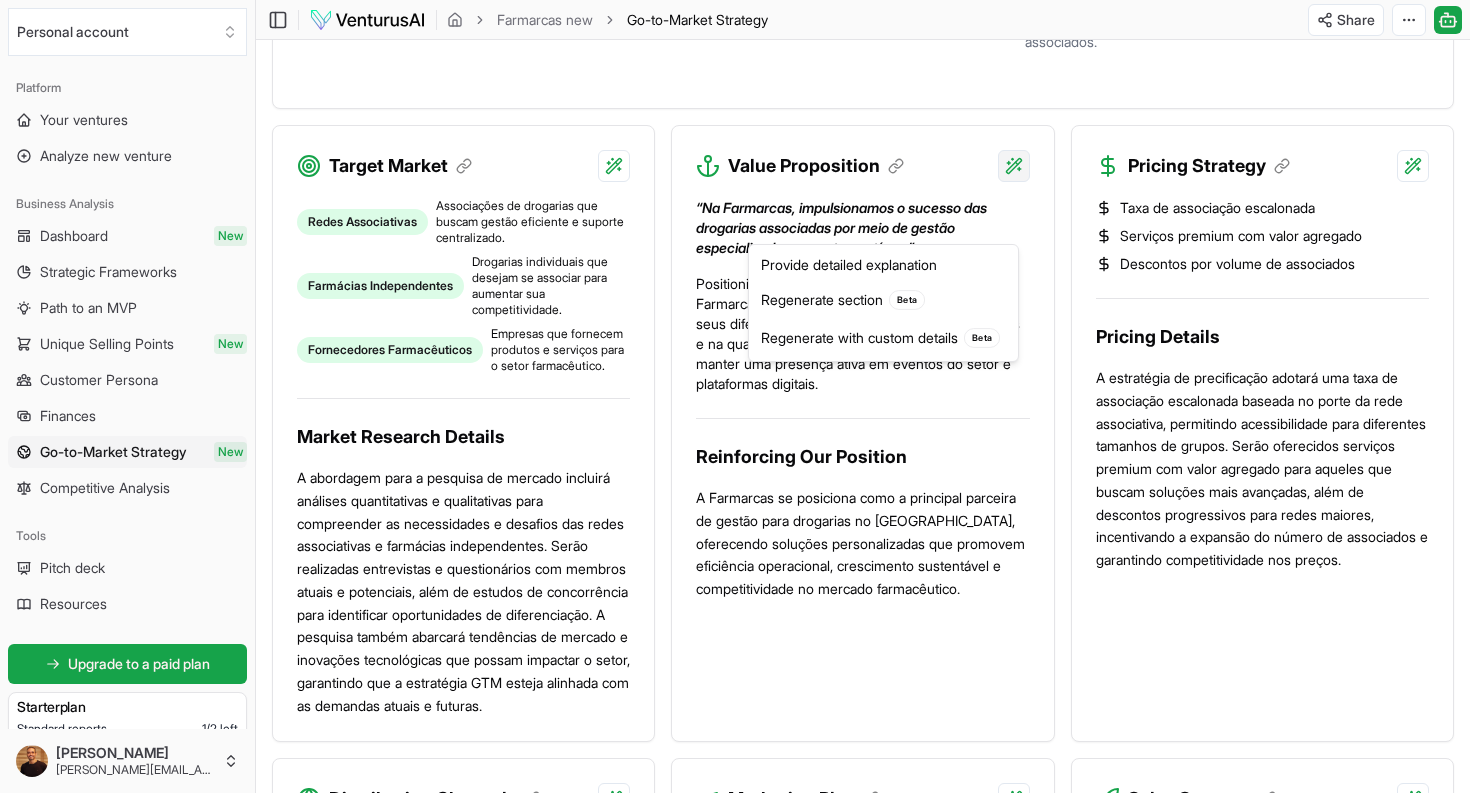 click on "We value your privacy We use cookies to enhance your browsing experience, serve personalized ads or content, and analyze our traffic. By clicking "Accept All", you consent to our use of cookies. Customize    Accept All Customize Consent Preferences   We use cookies to help you navigate efficiently and perform certain functions. You will find detailed information about all cookies under each consent category below. The cookies that are categorized as "Necessary" are stored on your browser as they are essential for enabling the basic functionalities of the site. ...  Show more Necessary Always Active Necessary cookies are required to enable the basic features of this site, such as providing secure log-in or adjusting your consent preferences. These cookies do not store any personally identifiable data. Cookie cookieyes-consent Duration 1 year Description Cookie __cf_bm Duration 1 hour Description This cookie, set by Cloudflare, is used to support Cloudflare Bot Management.  Cookie _cfuvid Duration session lidc" at bounding box center (735, -348) 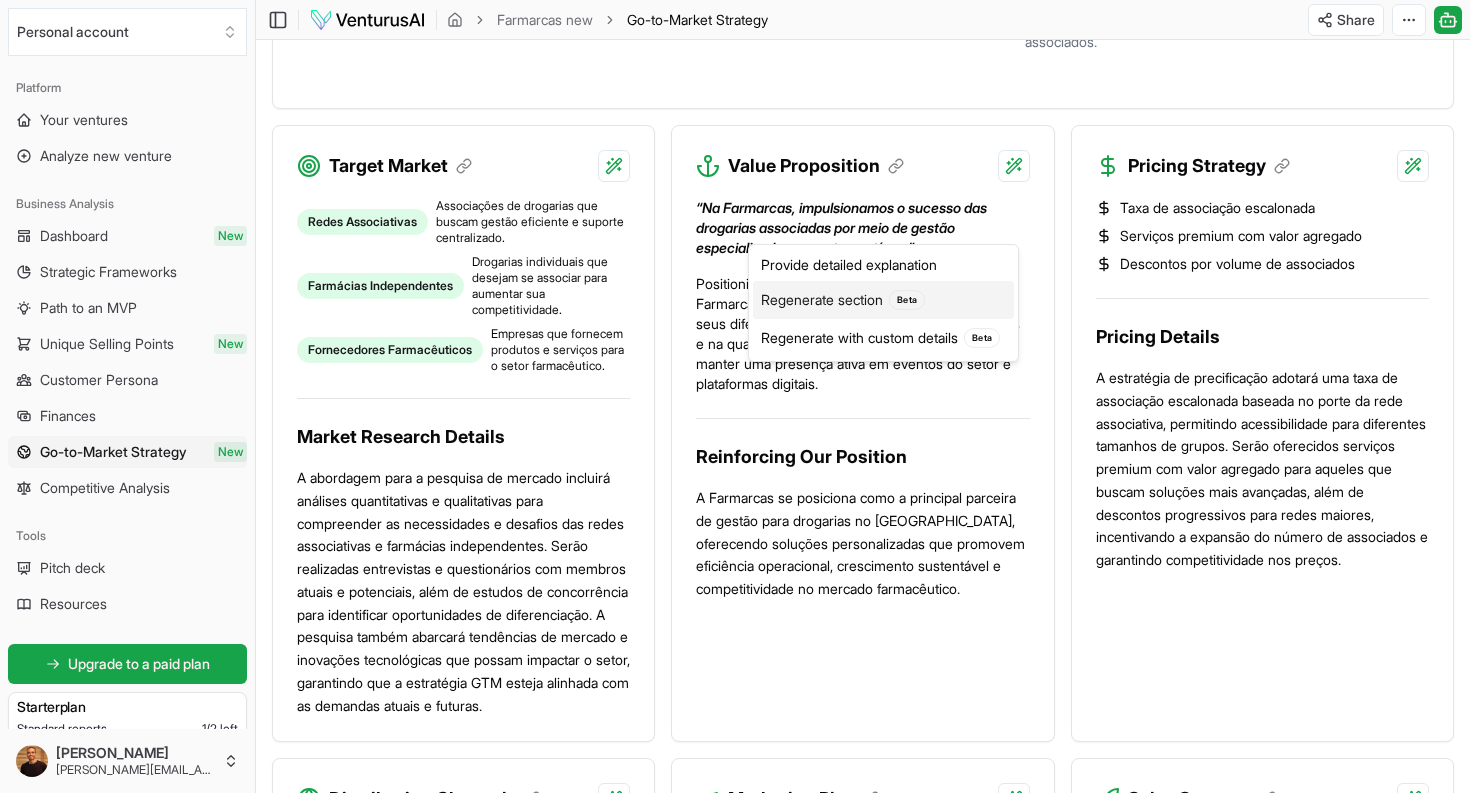 click on "Regenerate section   Beta" at bounding box center (883, 300) 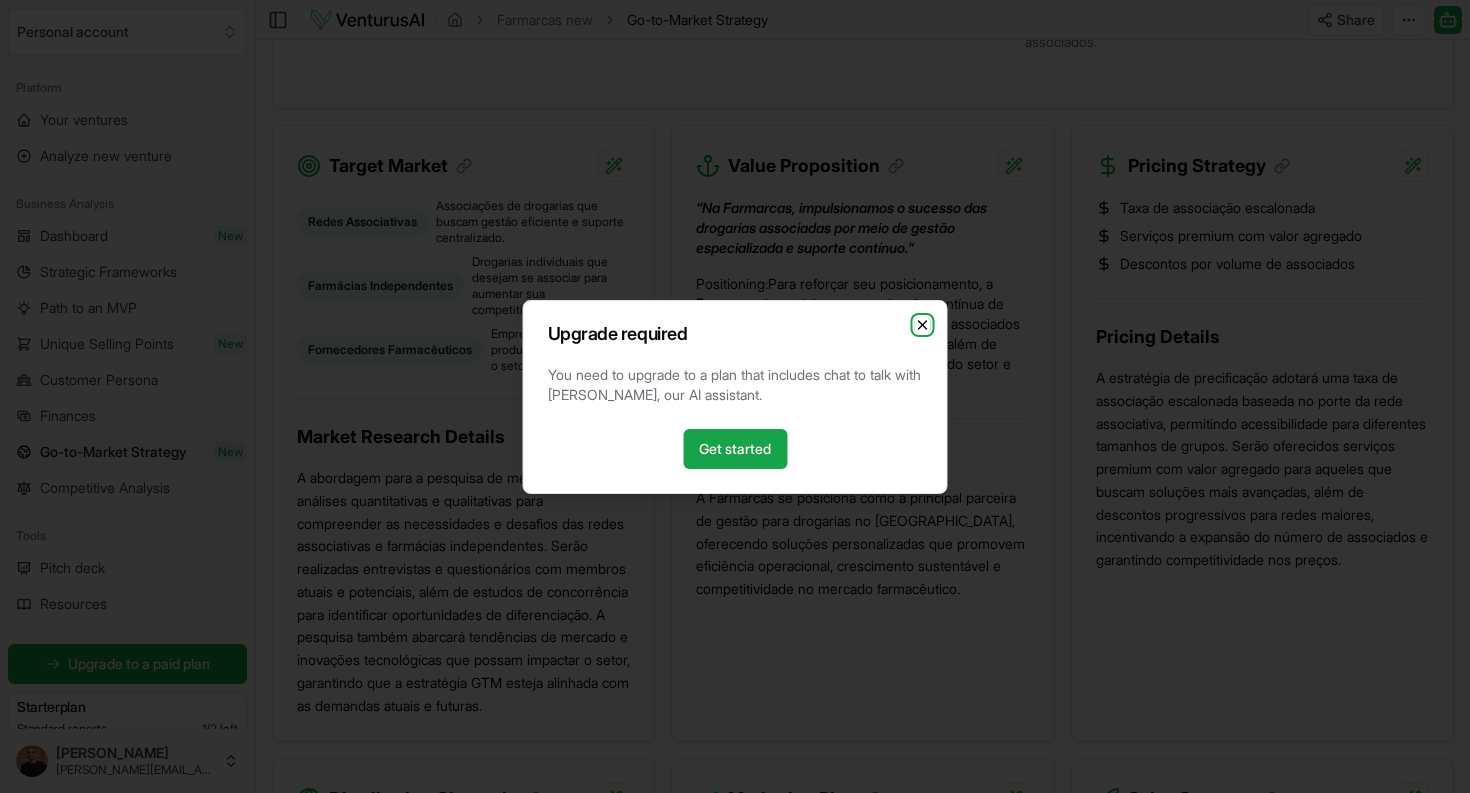 click 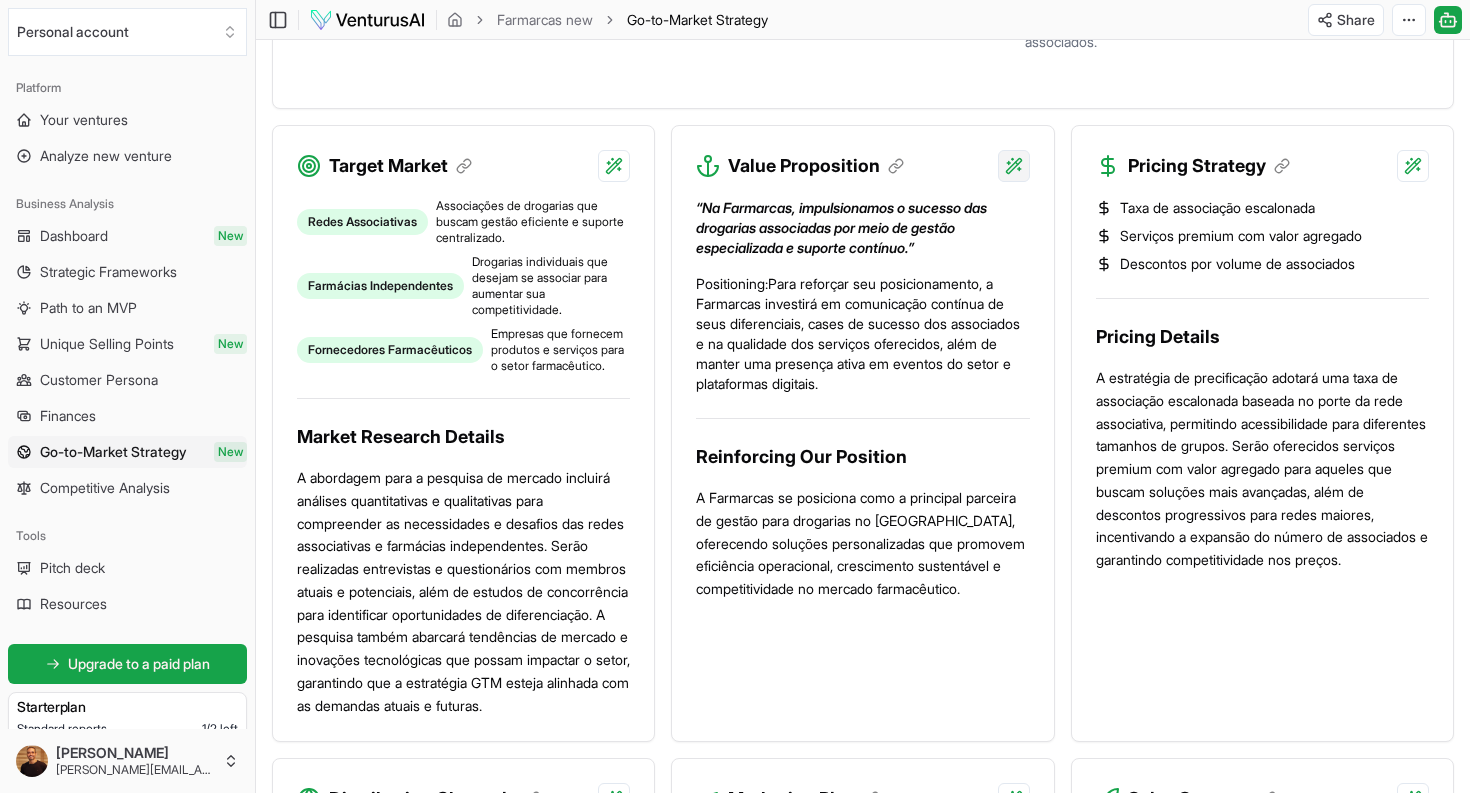 click on "We value your privacy We use cookies to enhance your browsing experience, serve personalized ads or content, and analyze our traffic. By clicking "Accept All", you consent to our use of cookies. Customize    Accept All Customize Consent Preferences   We use cookies to help you navigate efficiently and perform certain functions. You will find detailed information about all cookies under each consent category below. The cookies that are categorized as "Necessary" are stored on your browser as they are essential for enabling the basic functionalities of the site. ...  Show more Necessary Always Active Necessary cookies are required to enable the basic features of this site, such as providing secure log-in or adjusting your consent preferences. These cookies do not store any personally identifiable data. Cookie cookieyes-consent Duration 1 year Description Cookie __cf_bm Duration 1 hour Description This cookie, set by Cloudflare, is used to support Cloudflare Bot Management.  Cookie _cfuvid Duration session lidc" at bounding box center (735, -348) 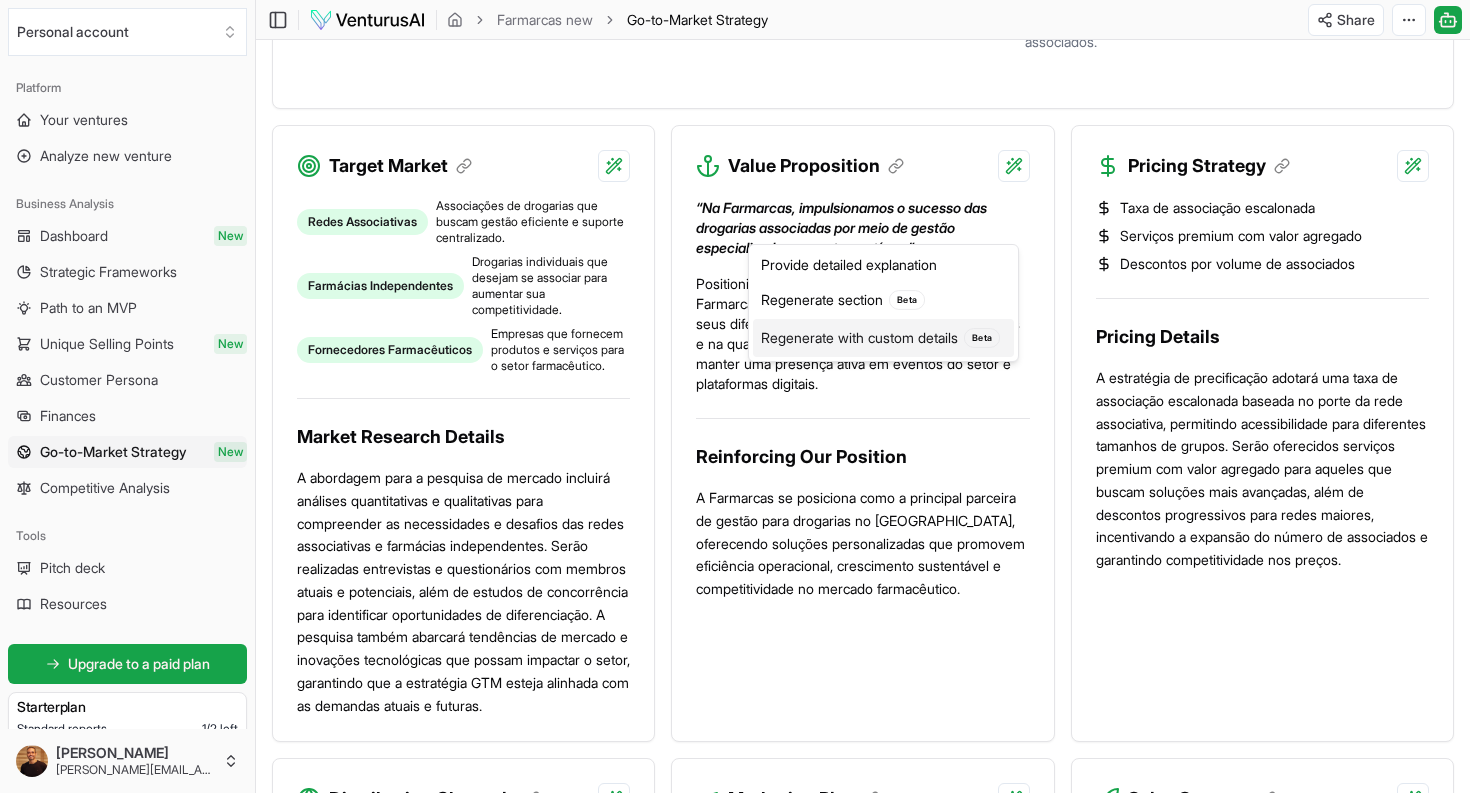 click on "Regenerate with custom details   Beta" at bounding box center [883, 338] 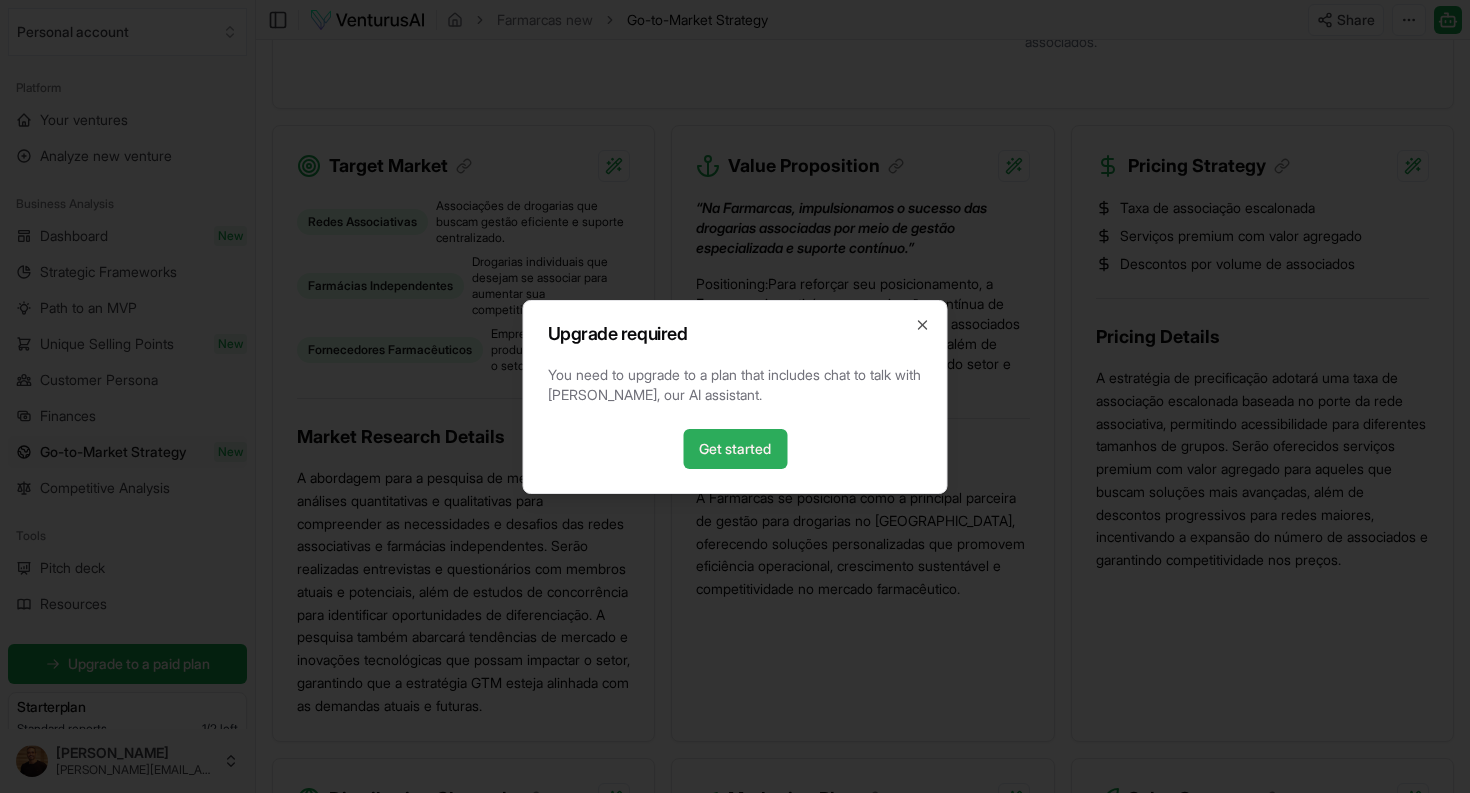 click on "Get started" at bounding box center (735, 449) 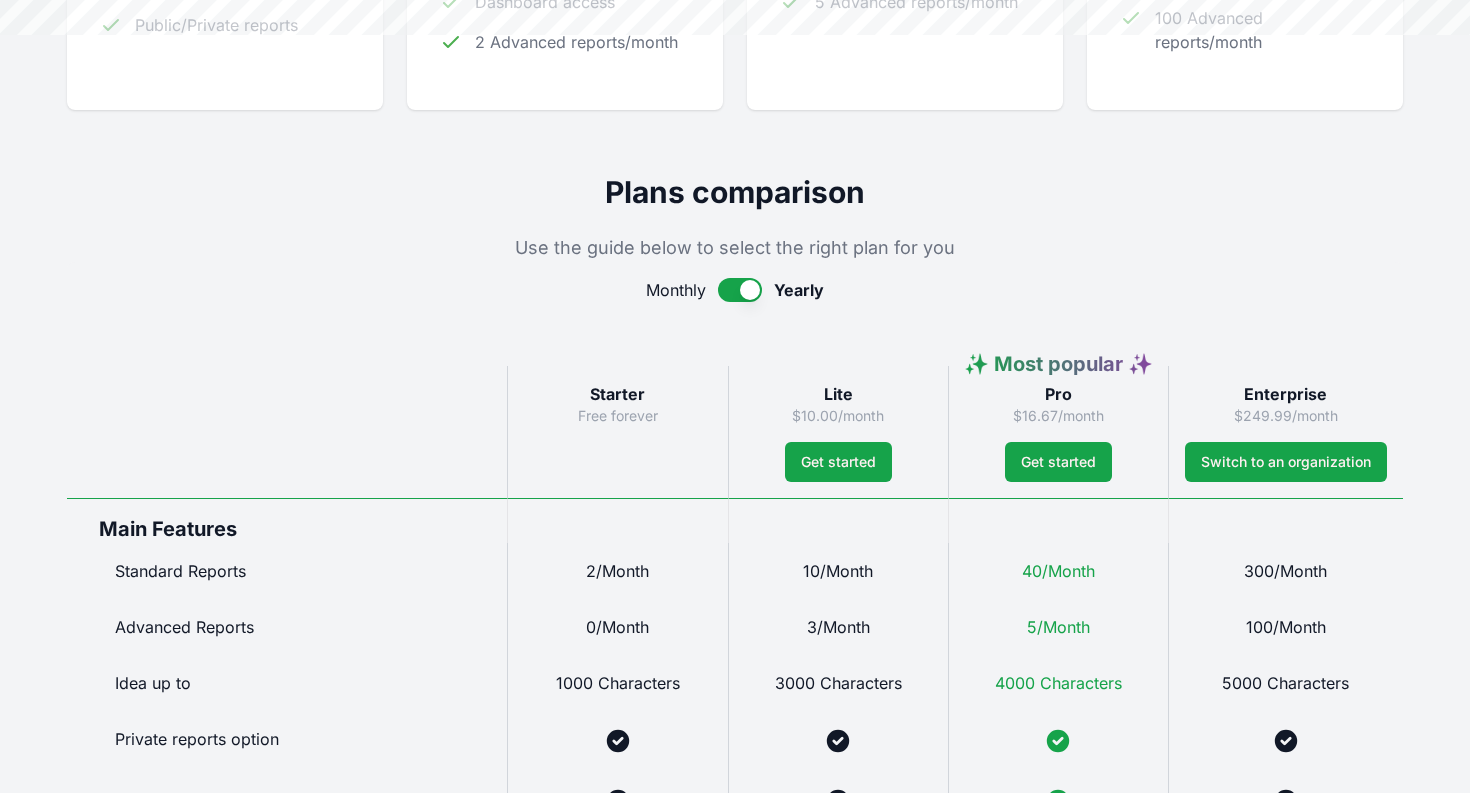 scroll, scrollTop: 0, scrollLeft: 0, axis: both 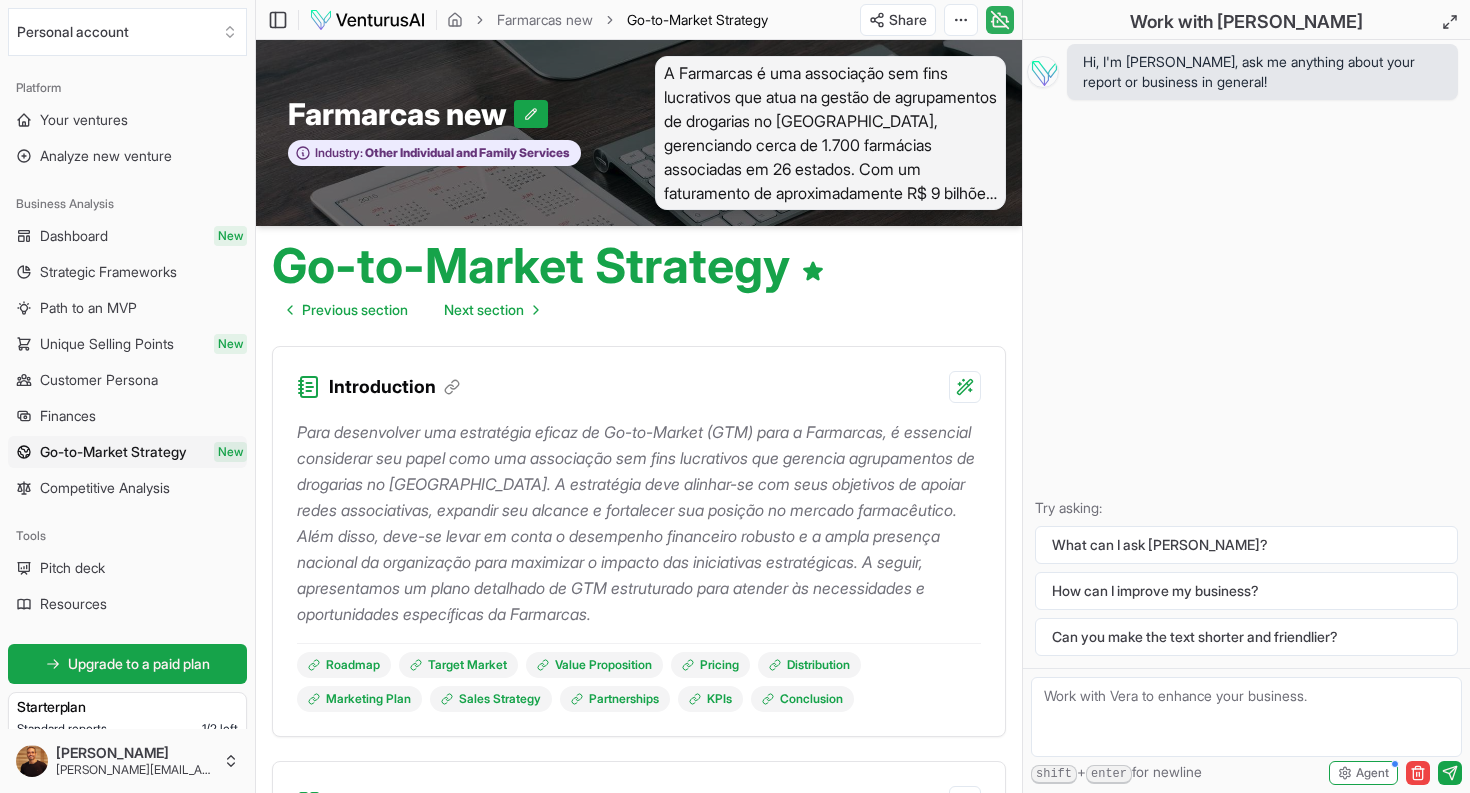 click 